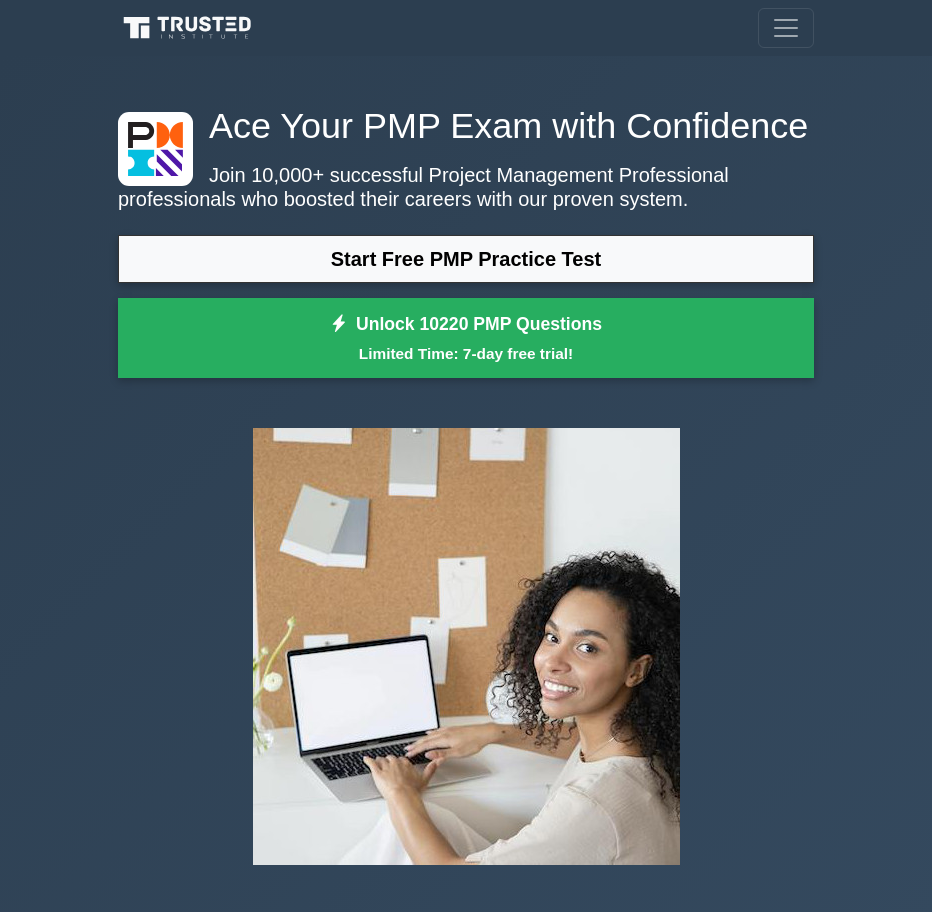 scroll, scrollTop: 0, scrollLeft: 0, axis: both 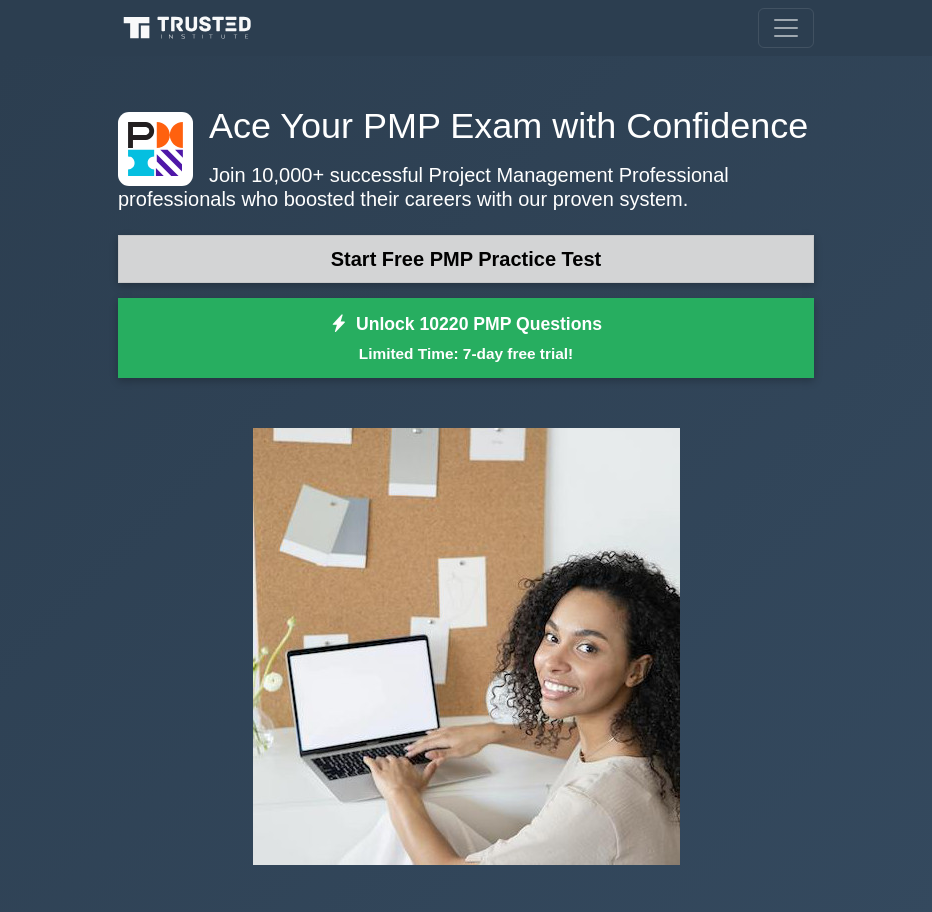 click on "Start Free PMP Practice Test" at bounding box center [466, 259] 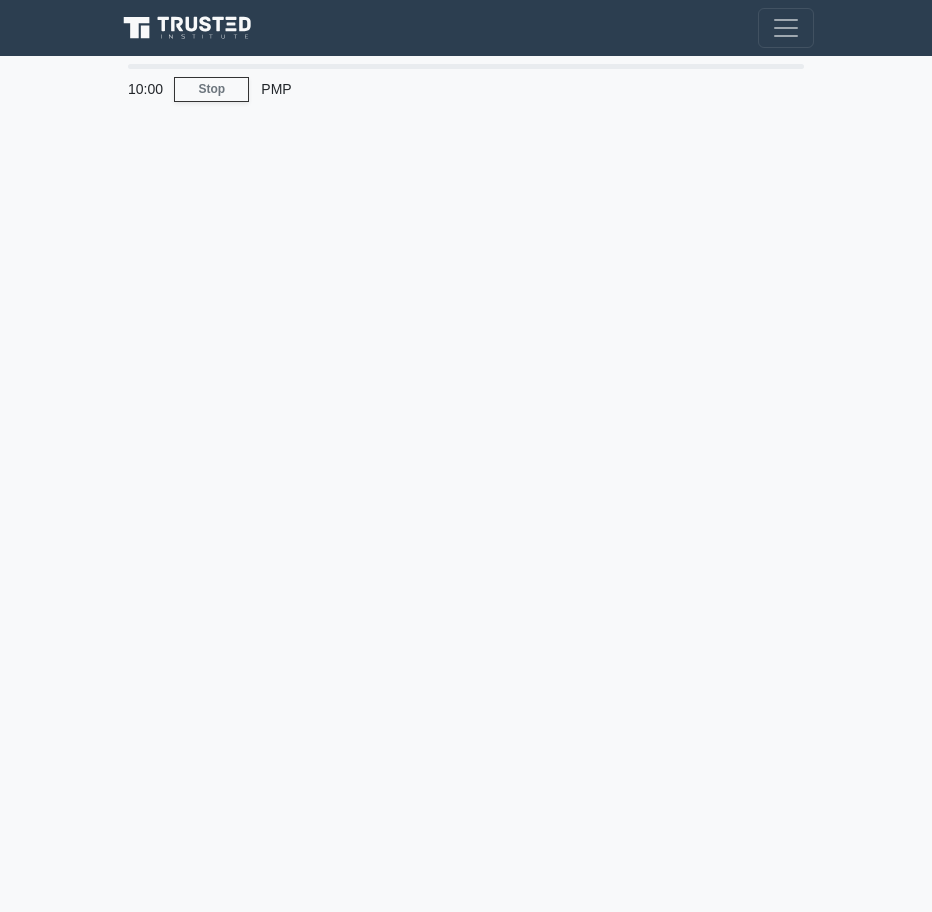 scroll, scrollTop: 0, scrollLeft: 0, axis: both 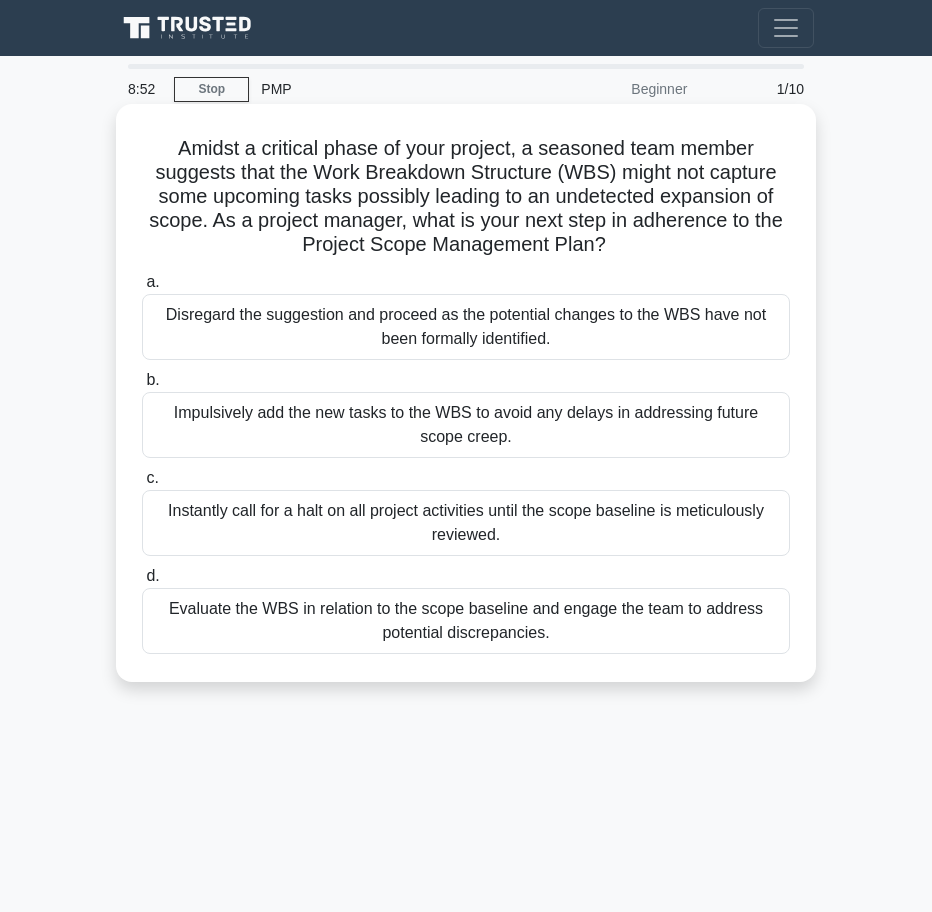 click on "Evaluate the WBS in relation to the scope baseline and engage the team to address potential discrepancies." at bounding box center [466, 621] 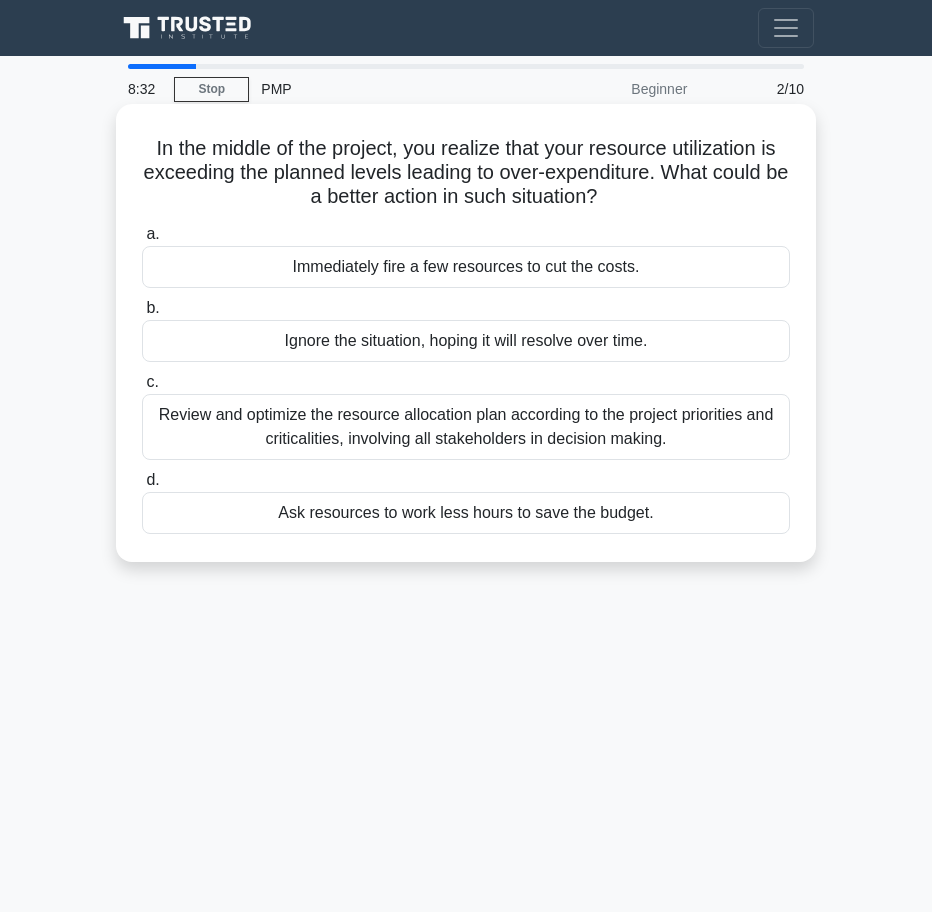 click on "Review and optimize the resource allocation plan according to the project priorities and criticalities, involving all stakeholders in decision making." at bounding box center (466, 427) 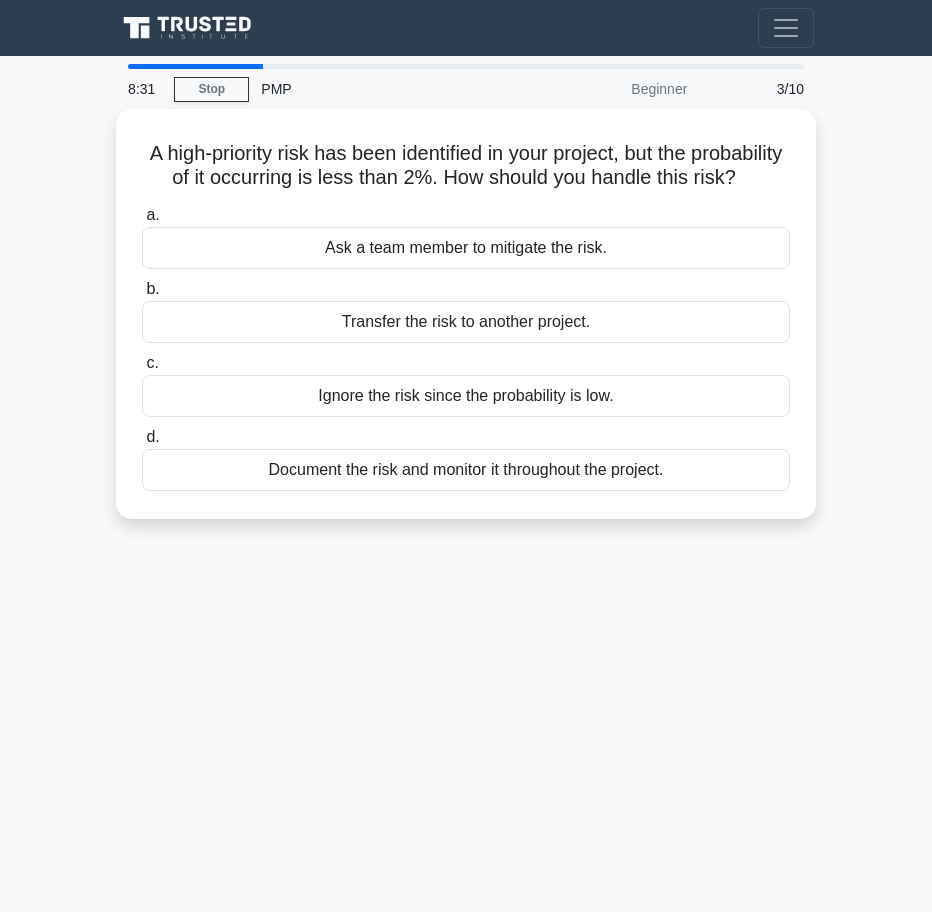 scroll, scrollTop: 0, scrollLeft: 0, axis: both 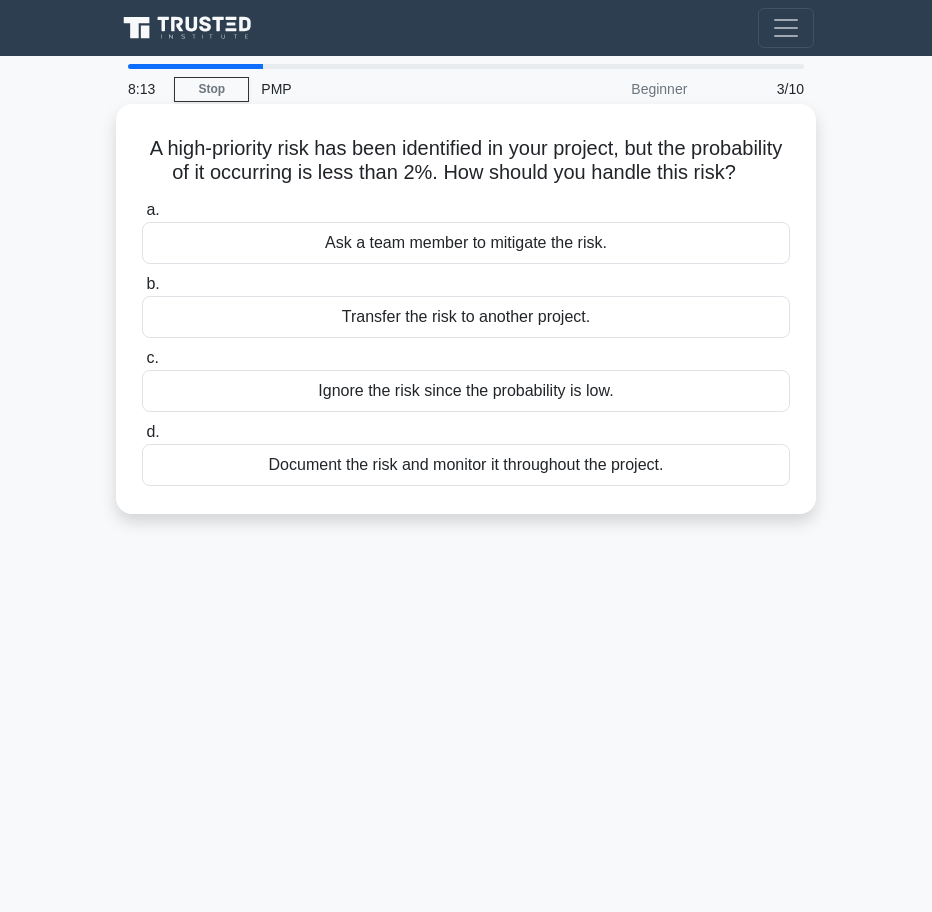 click on "Document the risk and monitor it throughout the project." at bounding box center [466, 465] 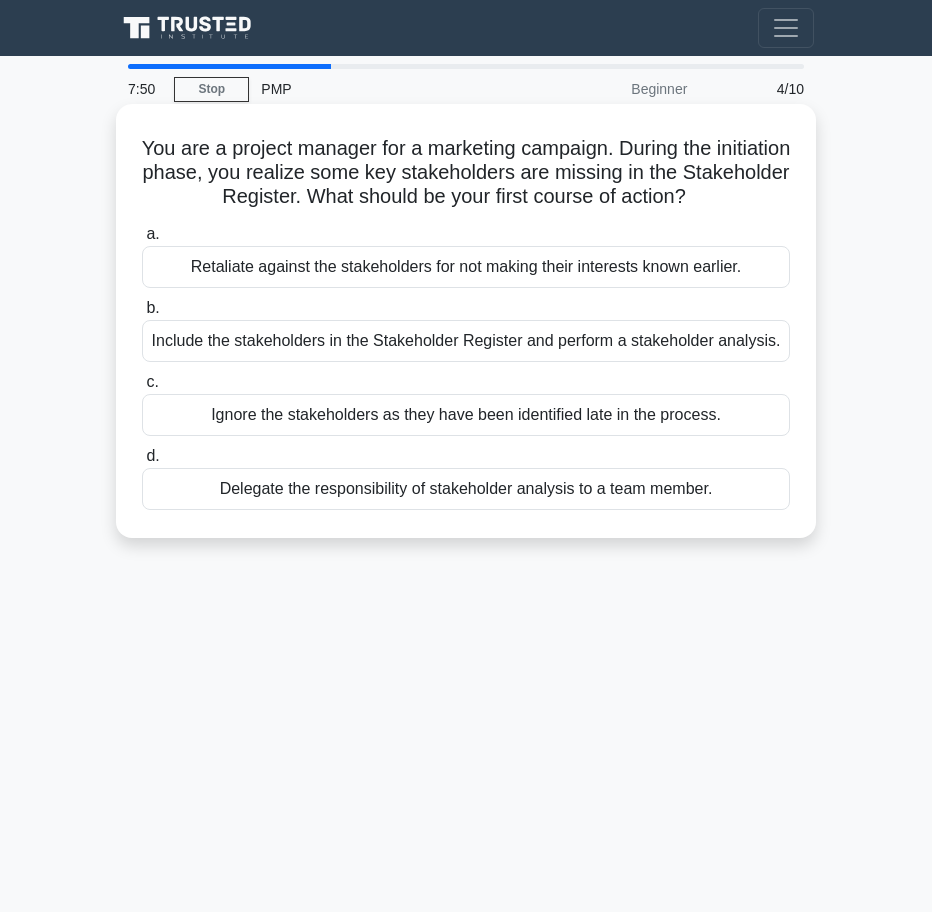 click on "Include the stakeholders in the Stakeholder Register and perform a stakeholder analysis." at bounding box center (466, 341) 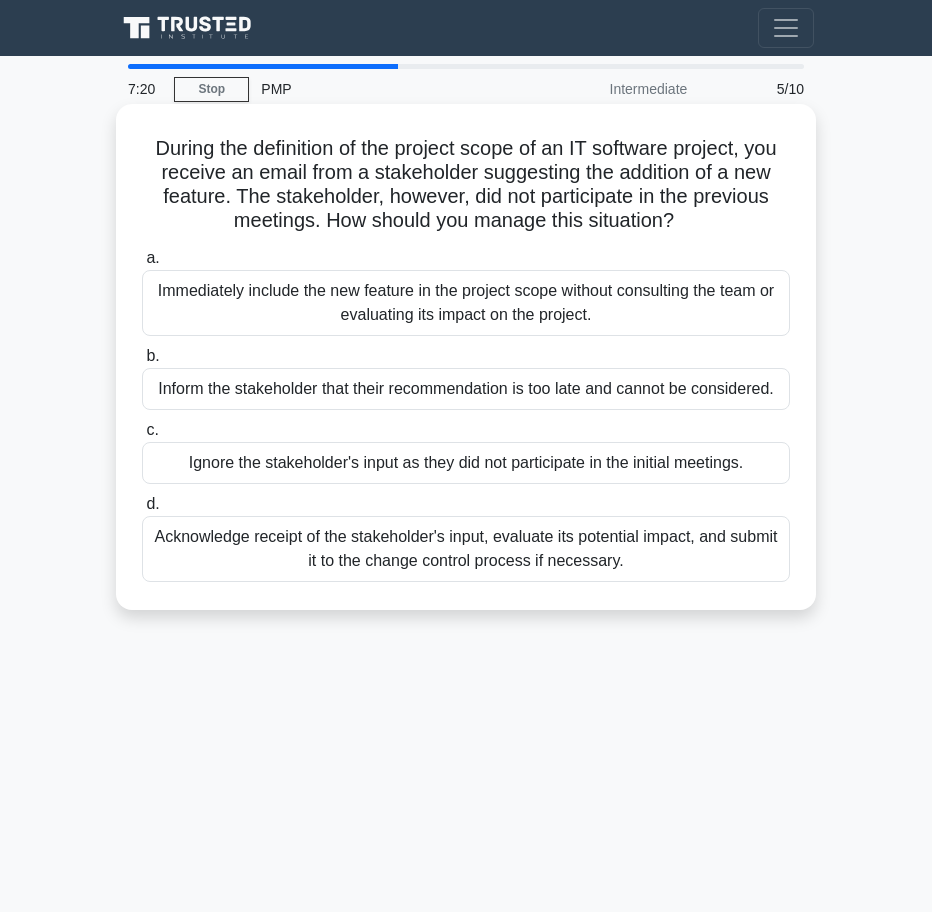click on "Acknowledge receipt of the stakeholder's input, evaluate its potential impact, and submit it to the change control process if necessary." at bounding box center (466, 549) 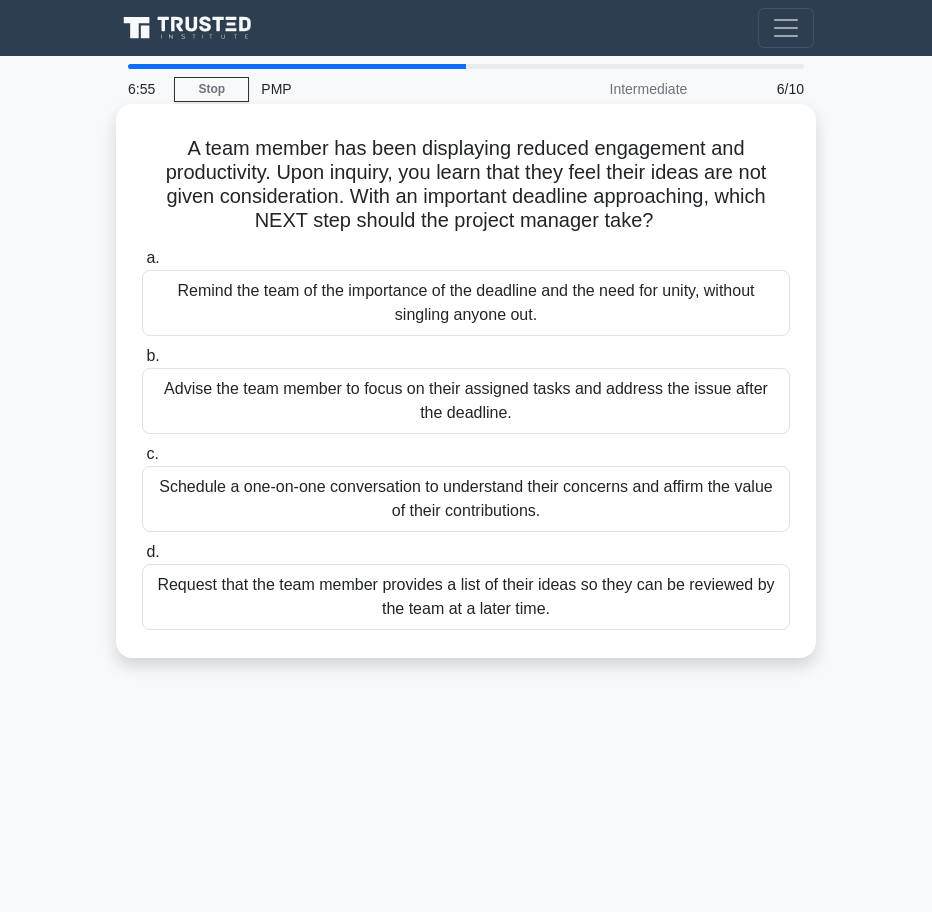 click on "Schedule a one-on-one conversation to understand their concerns and affirm the value of their contributions." at bounding box center (466, 499) 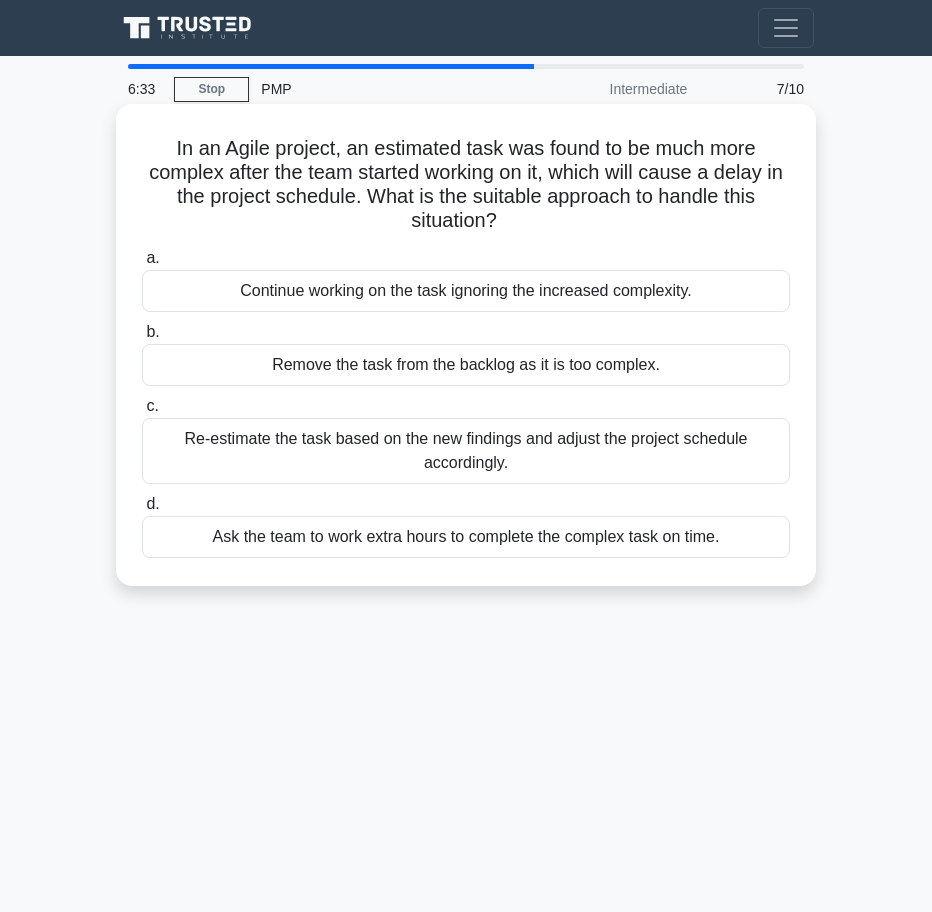 click on "Re-estimate the task based on the new findings and adjust the project schedule accordingly." at bounding box center [466, 451] 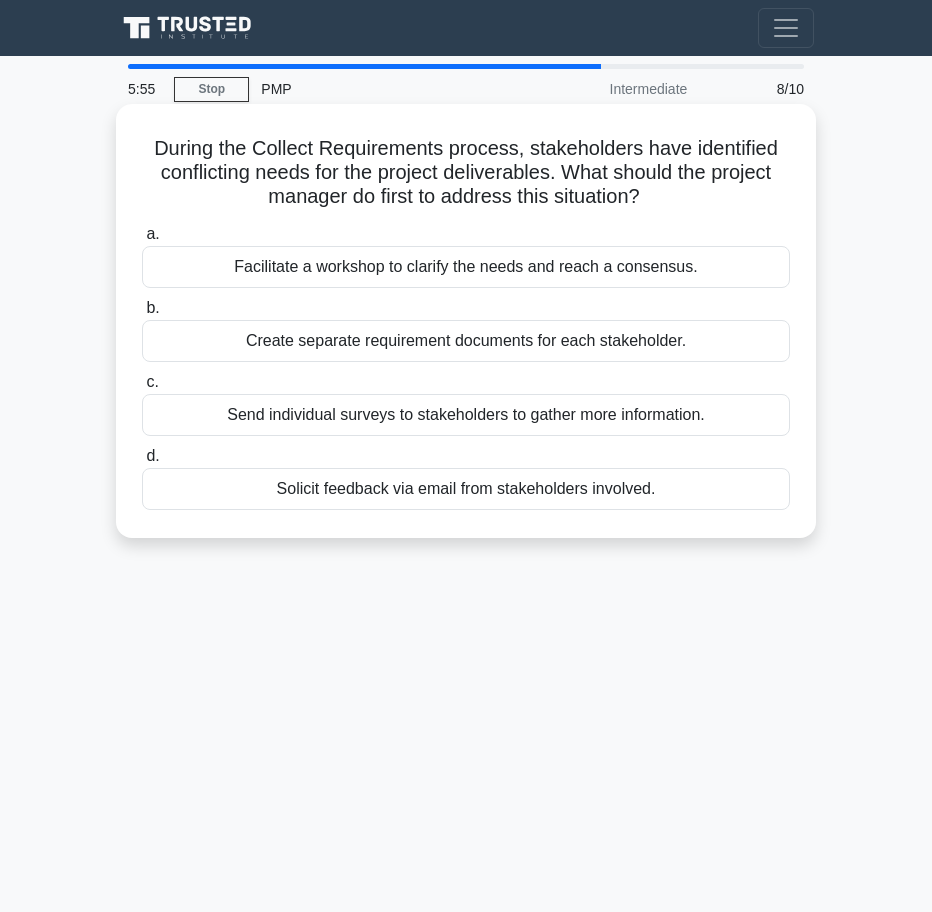 click on "Facilitate a workshop to clarify the needs and reach a consensus." at bounding box center (466, 267) 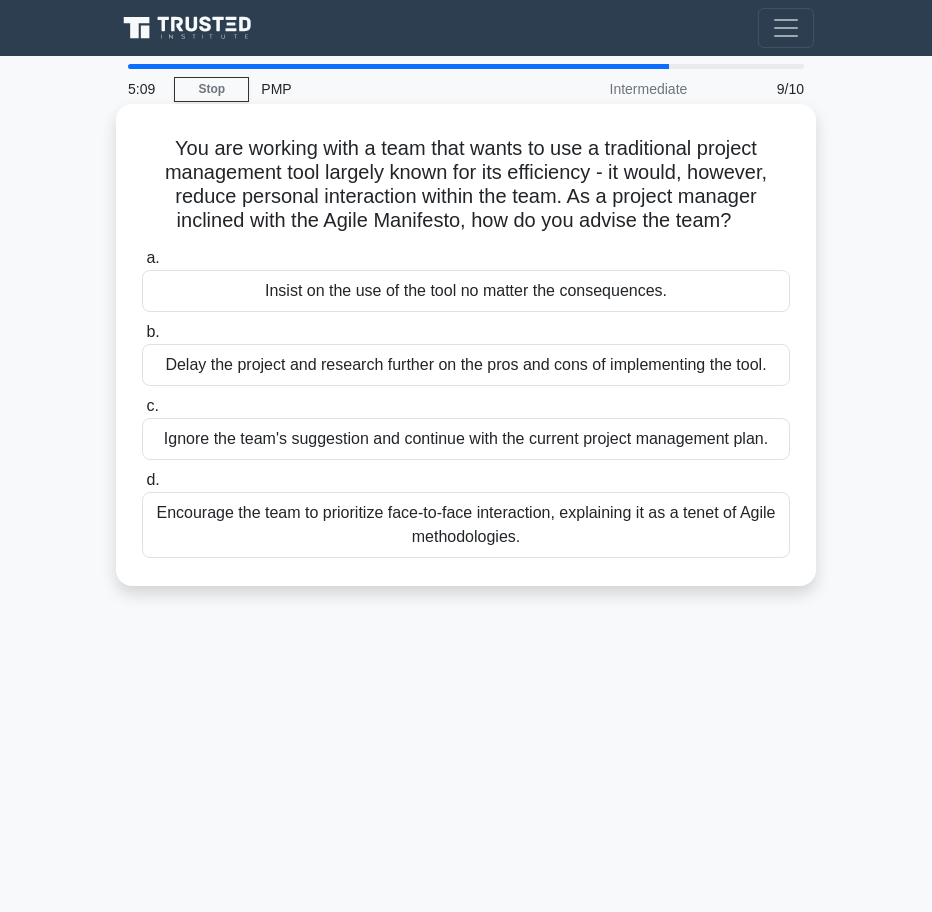 click on "Encourage the team to prioritize face-to-face interaction, explaining it as a tenet of Agile methodologies." at bounding box center [466, 525] 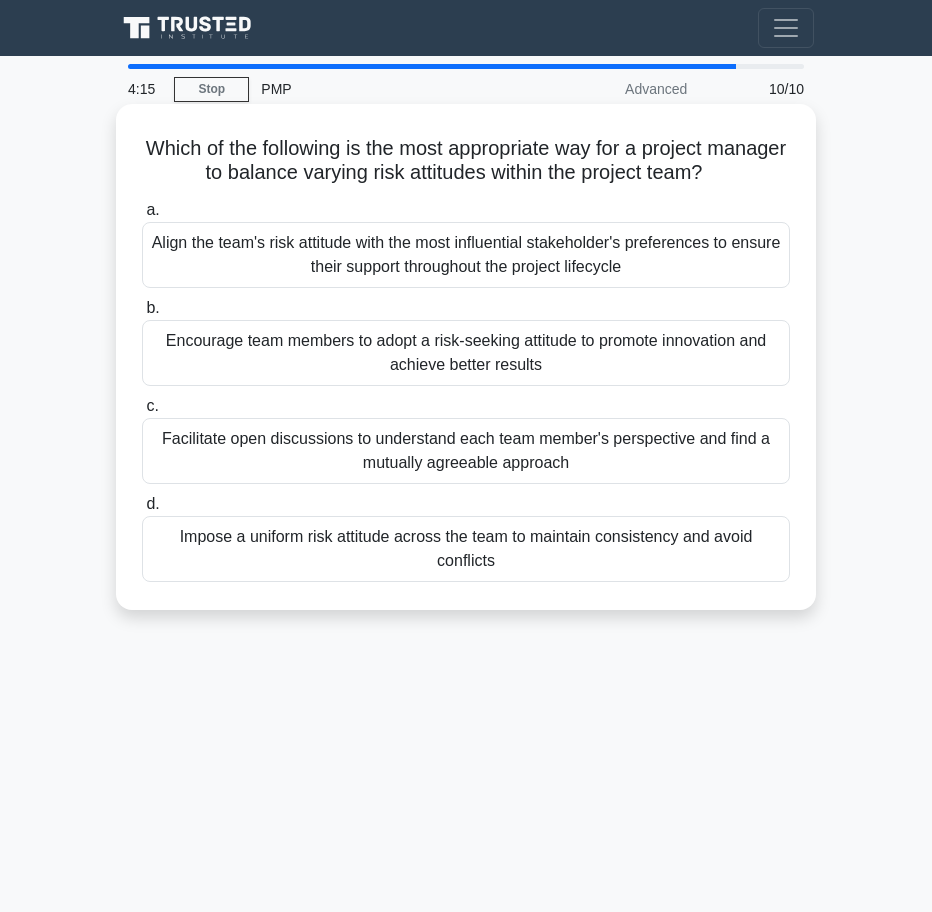 click on "Impose a uniform risk attitude across the team to maintain consistency and avoid conflicts" at bounding box center [466, 549] 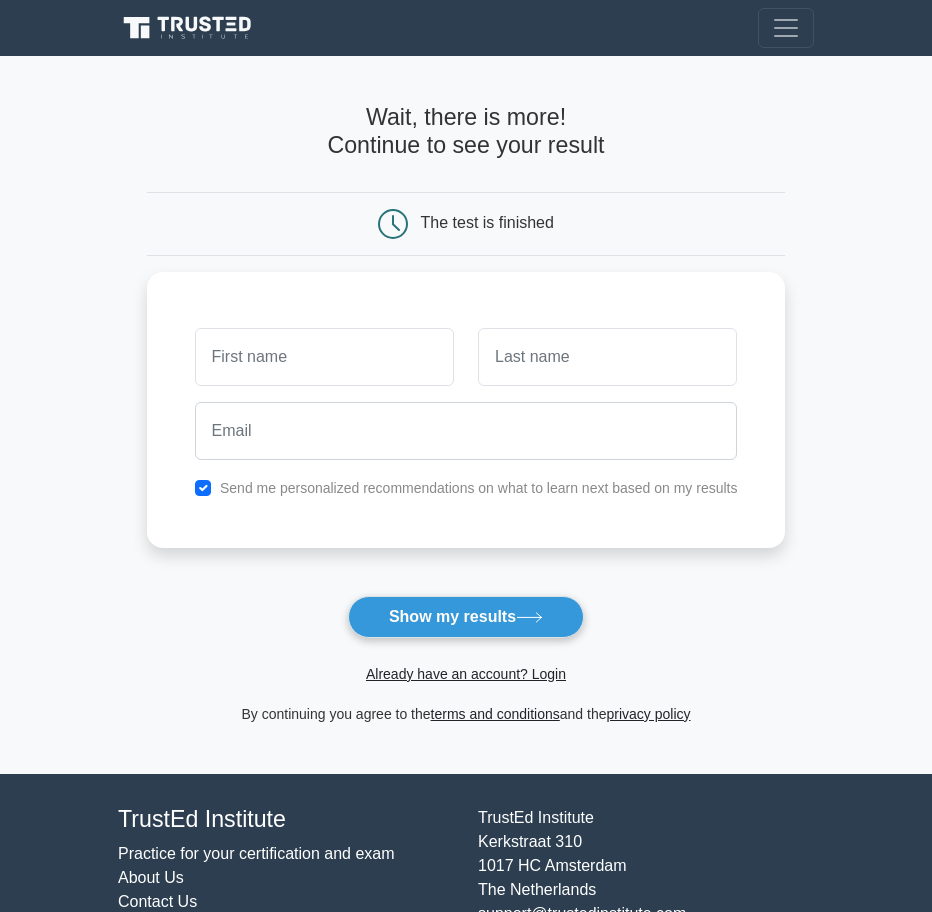 scroll, scrollTop: 0, scrollLeft: 0, axis: both 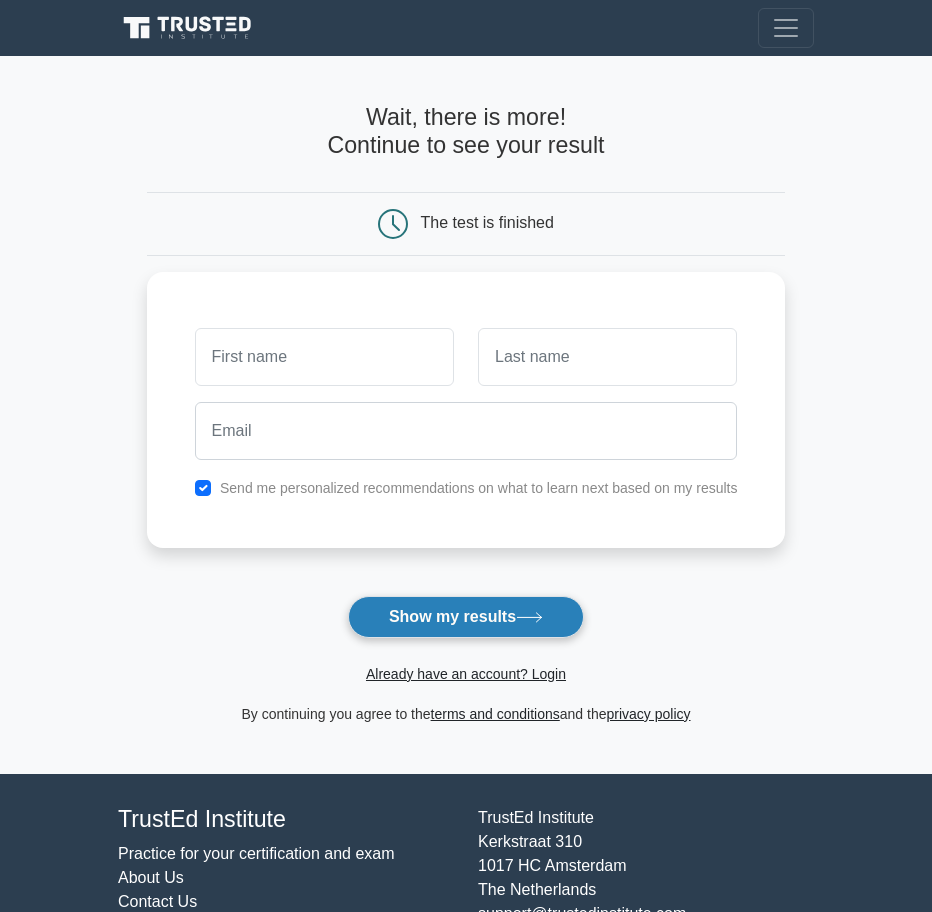 click on "Show my results" at bounding box center [466, 617] 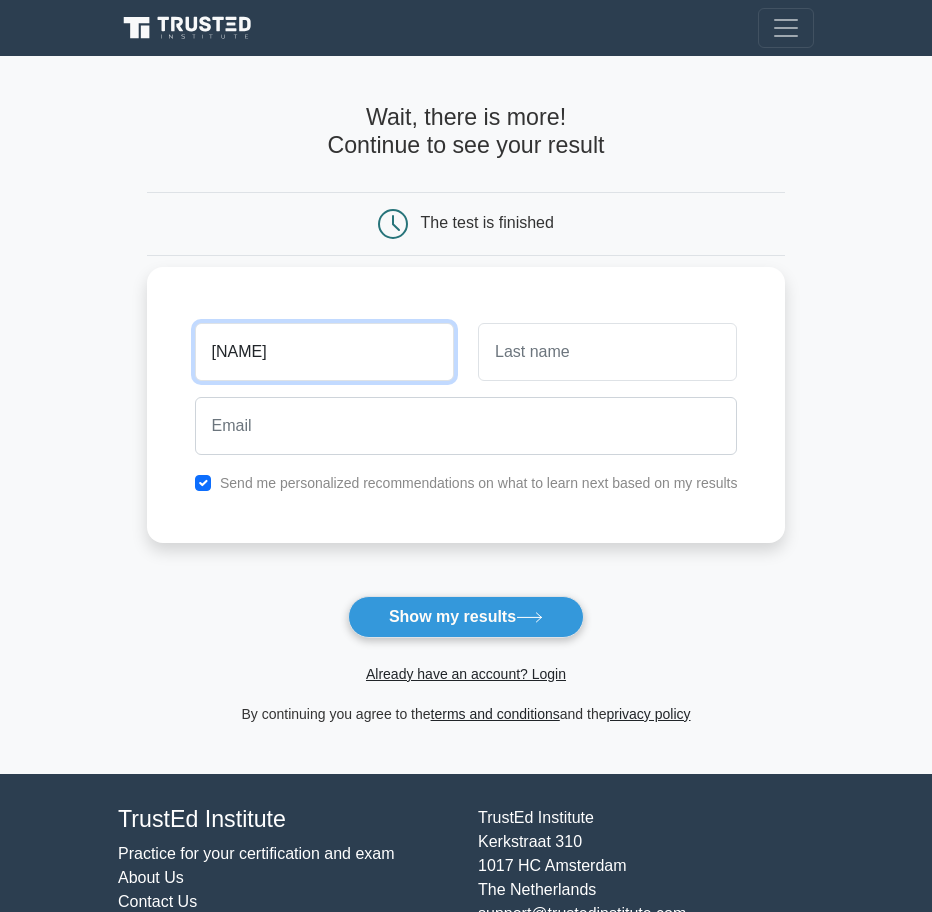 type on "[NAME]" 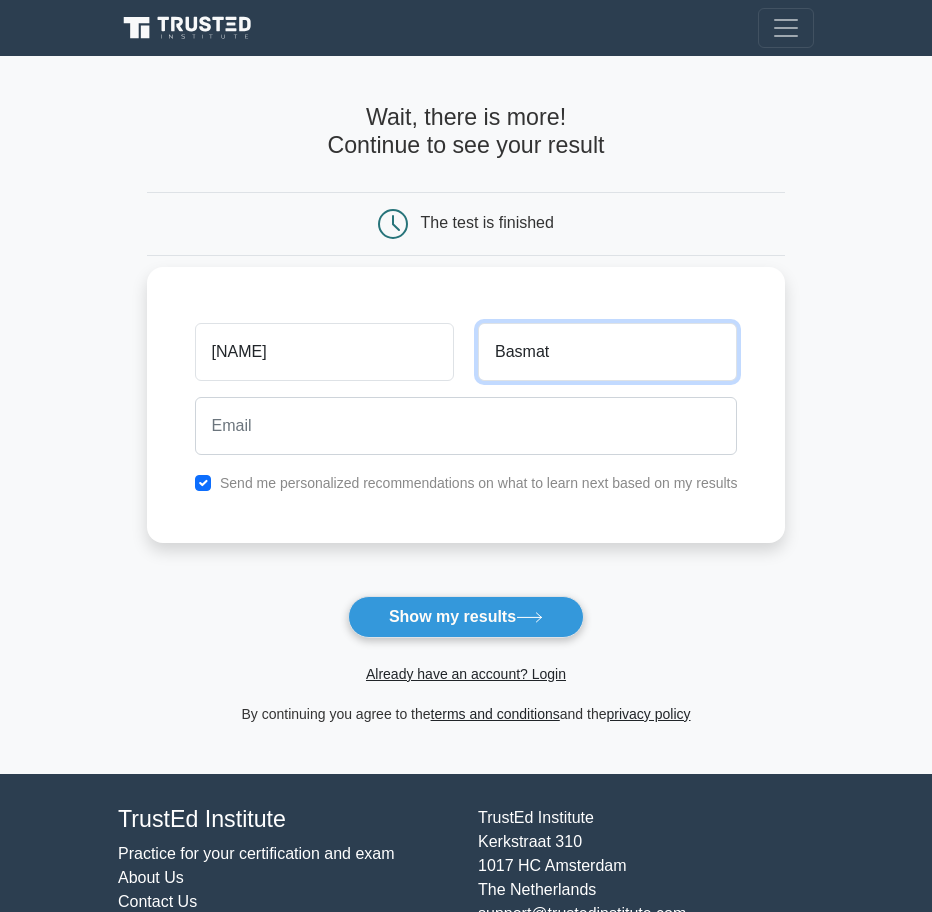 type on "Basmat" 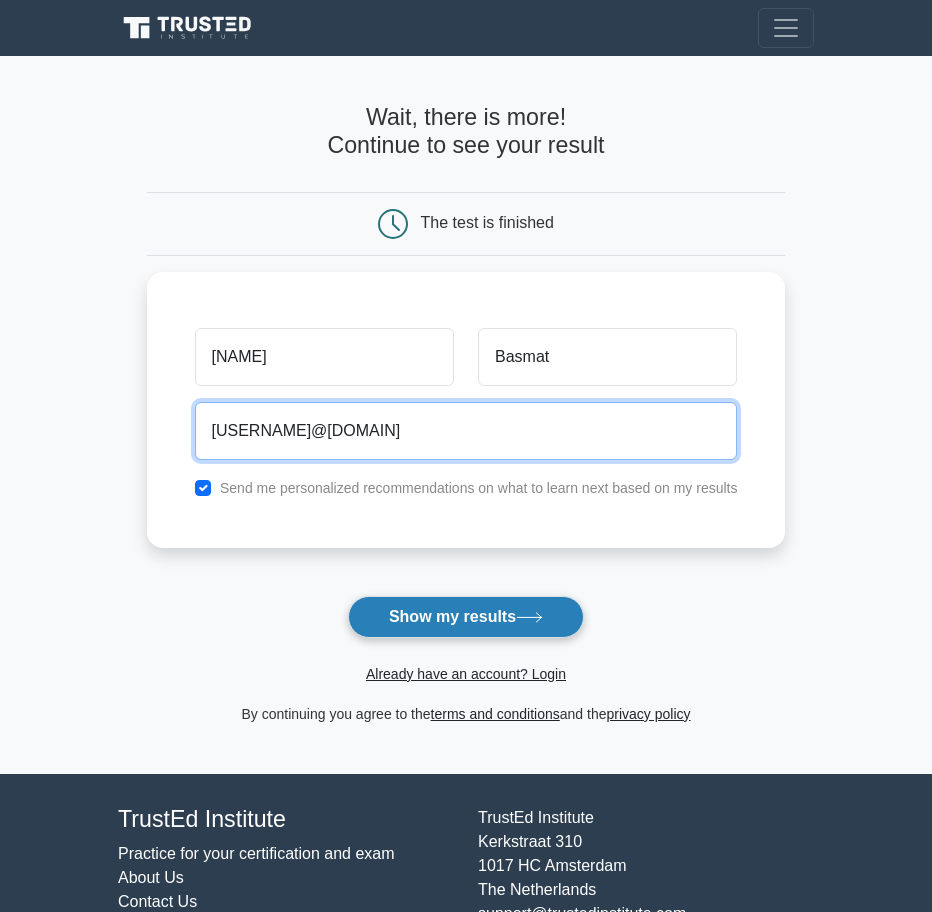 type on "[USERNAME]@[DOMAIN]" 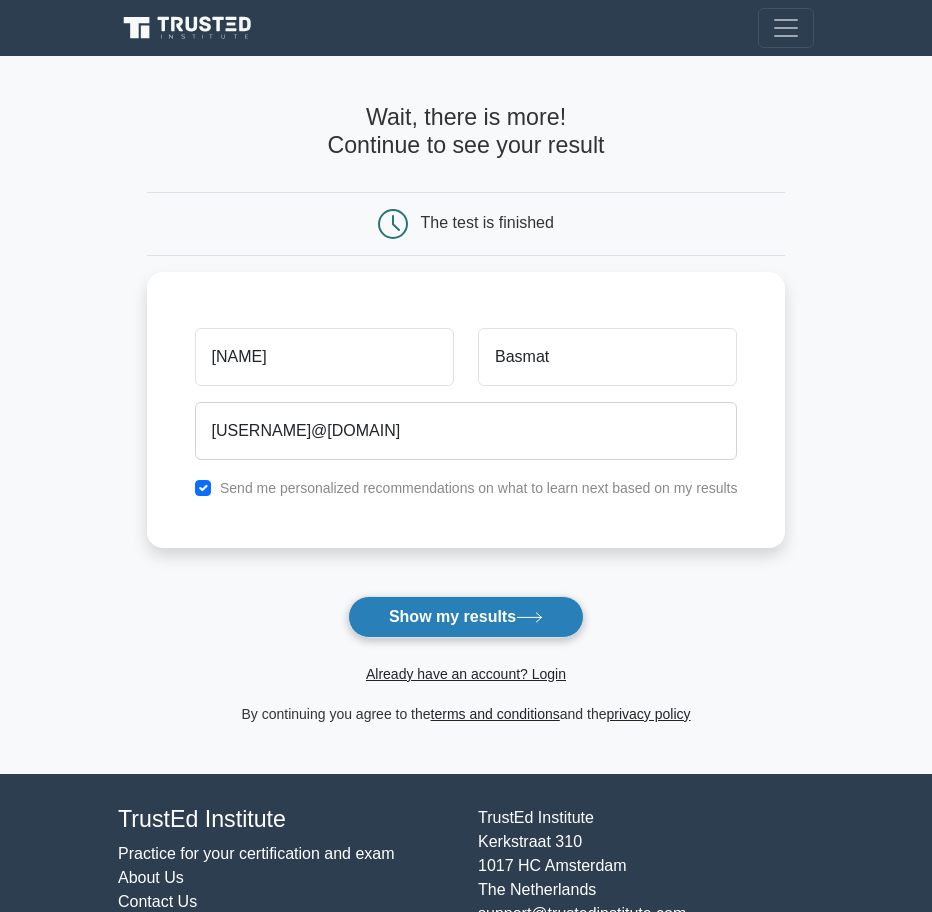 click on "Show my results" at bounding box center (466, 617) 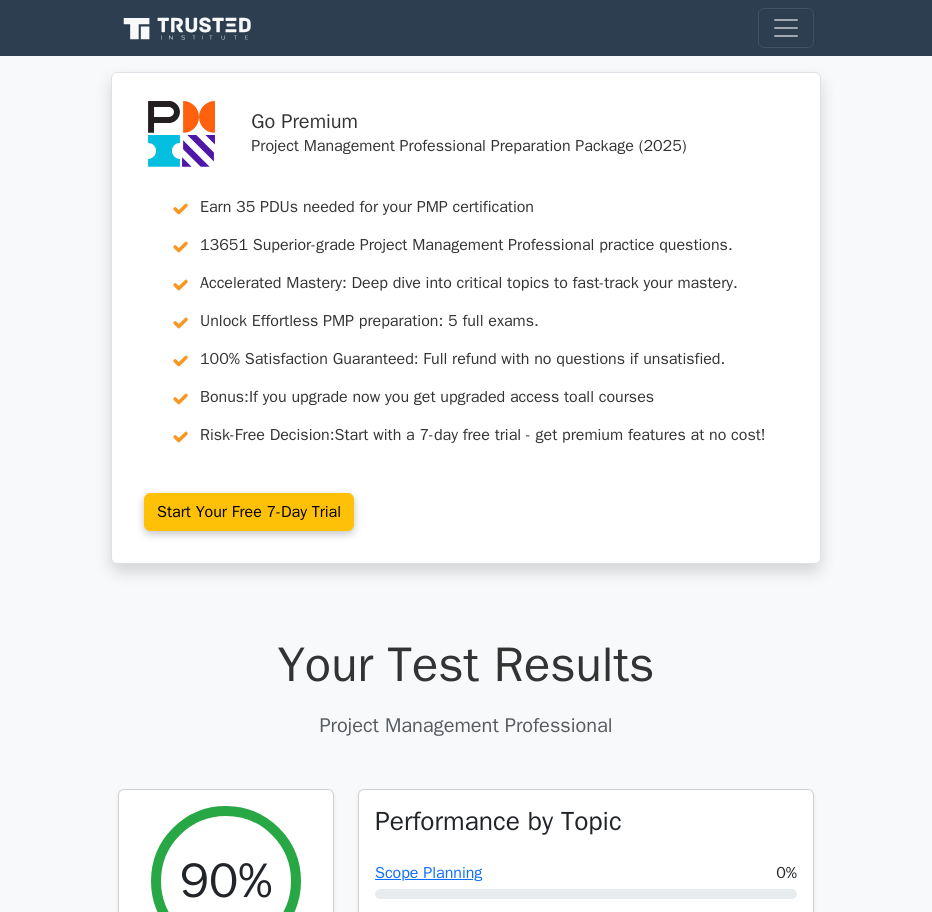 scroll, scrollTop: 0, scrollLeft: 0, axis: both 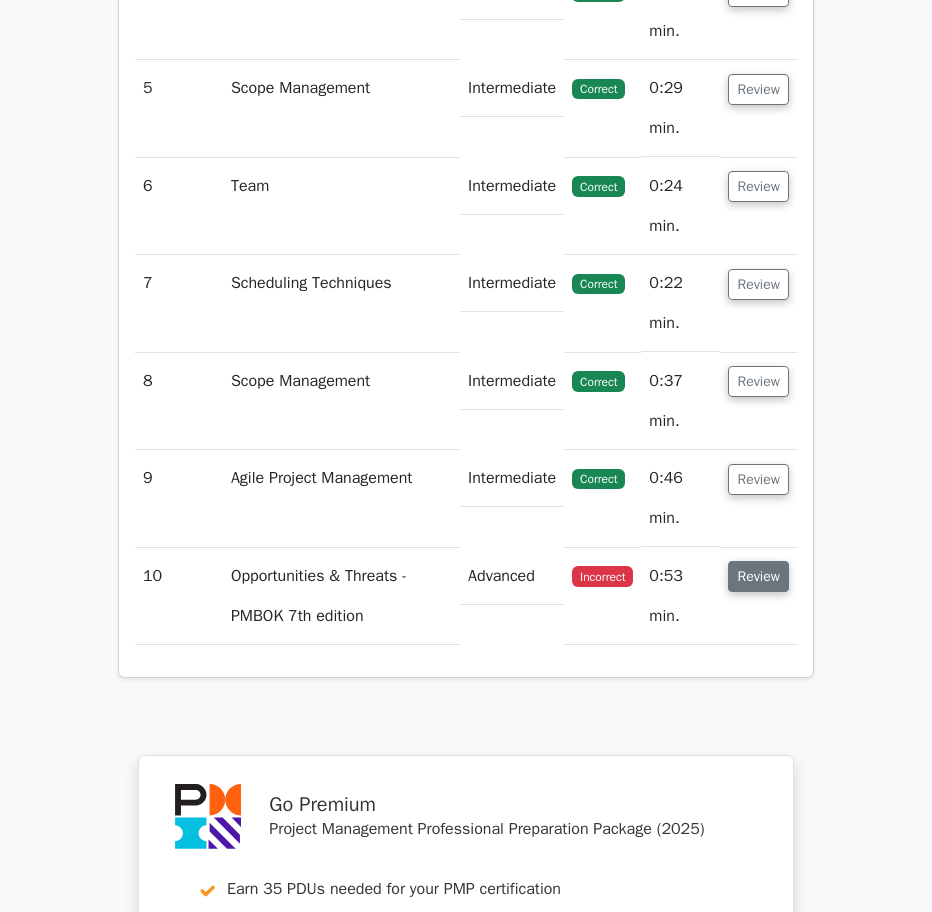 click on "Review" at bounding box center [758, 576] 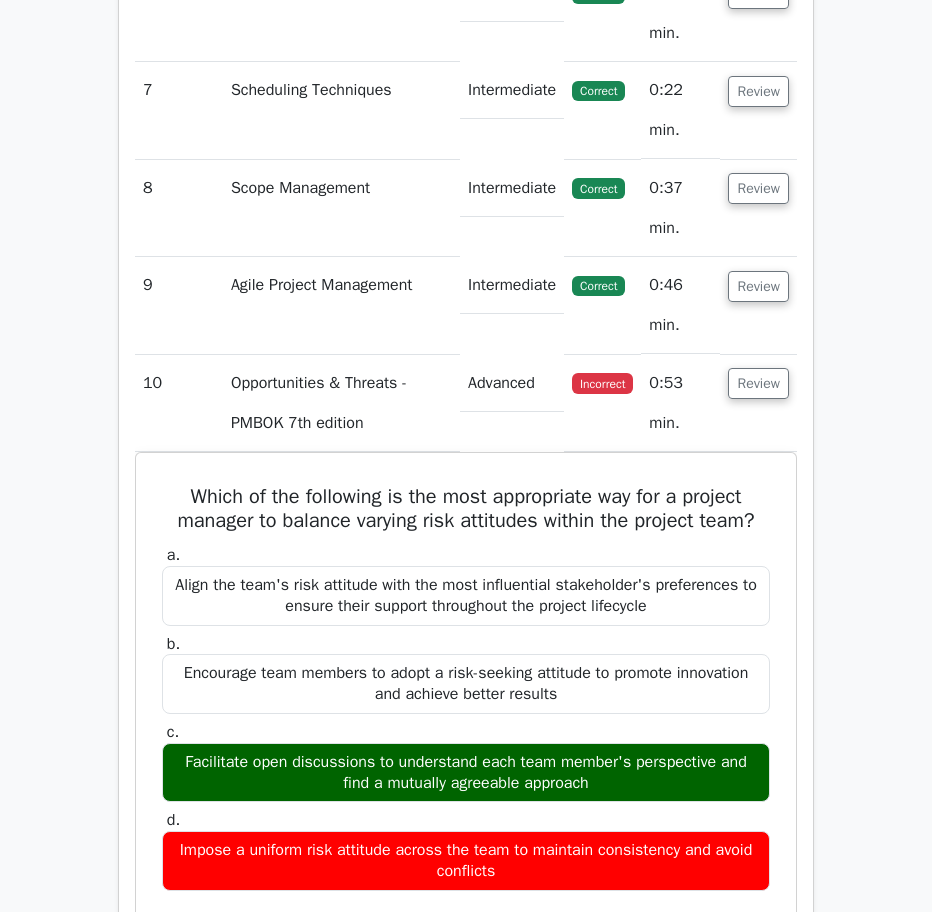 scroll, scrollTop: 3501, scrollLeft: 0, axis: vertical 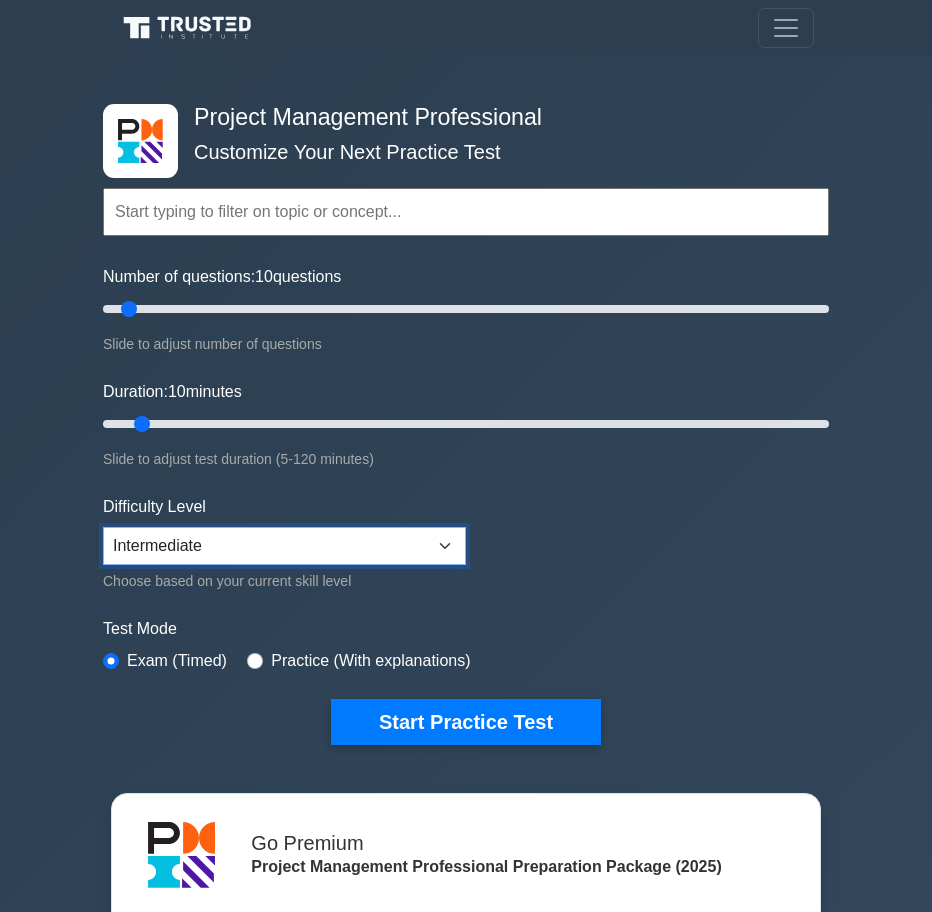 select on "expert" 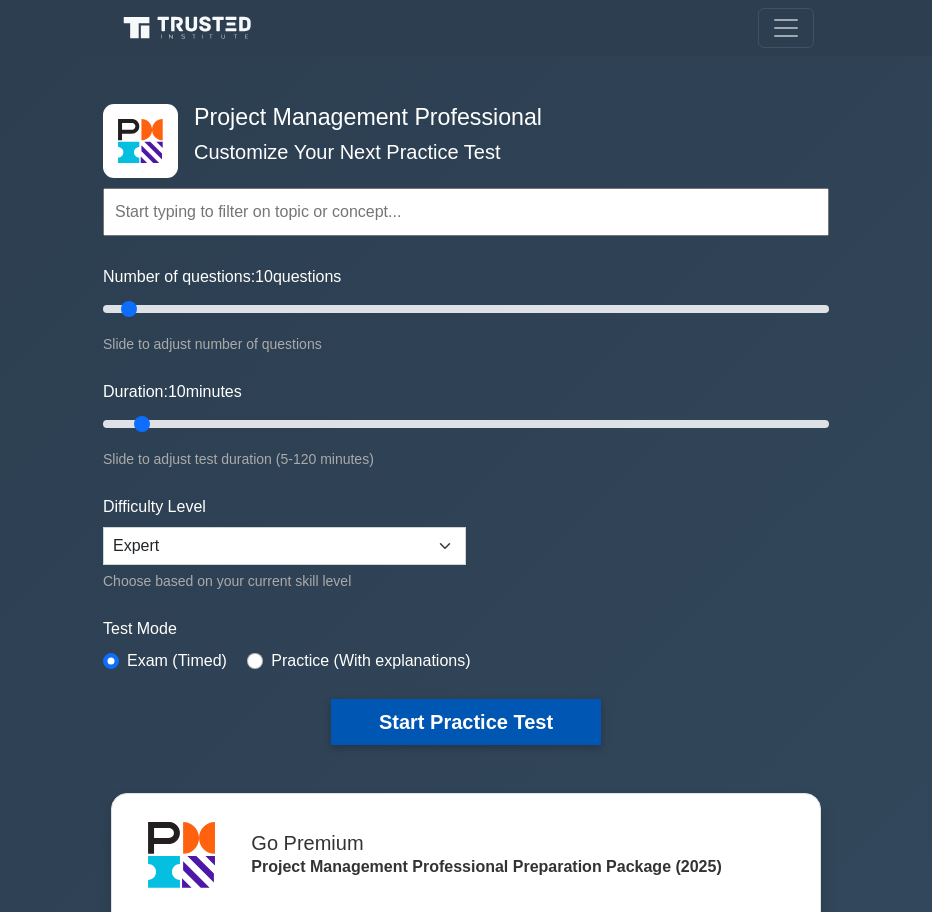 click on "Start Practice Test" at bounding box center (466, 722) 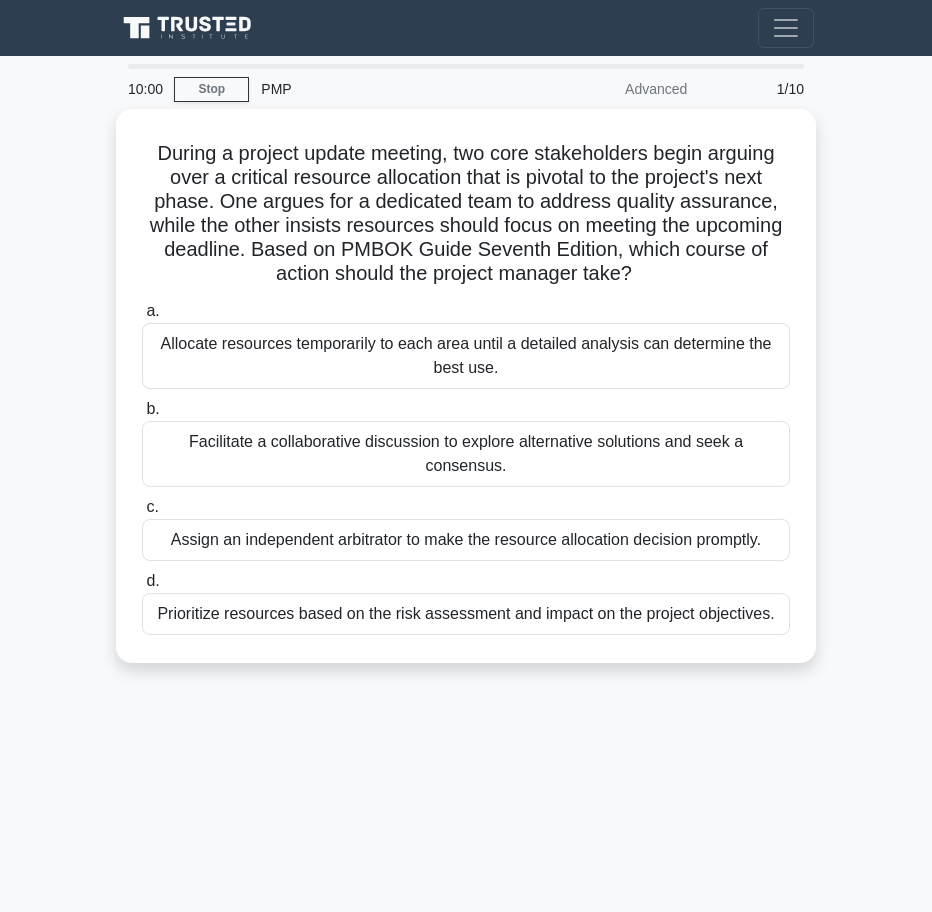scroll, scrollTop: 0, scrollLeft: 0, axis: both 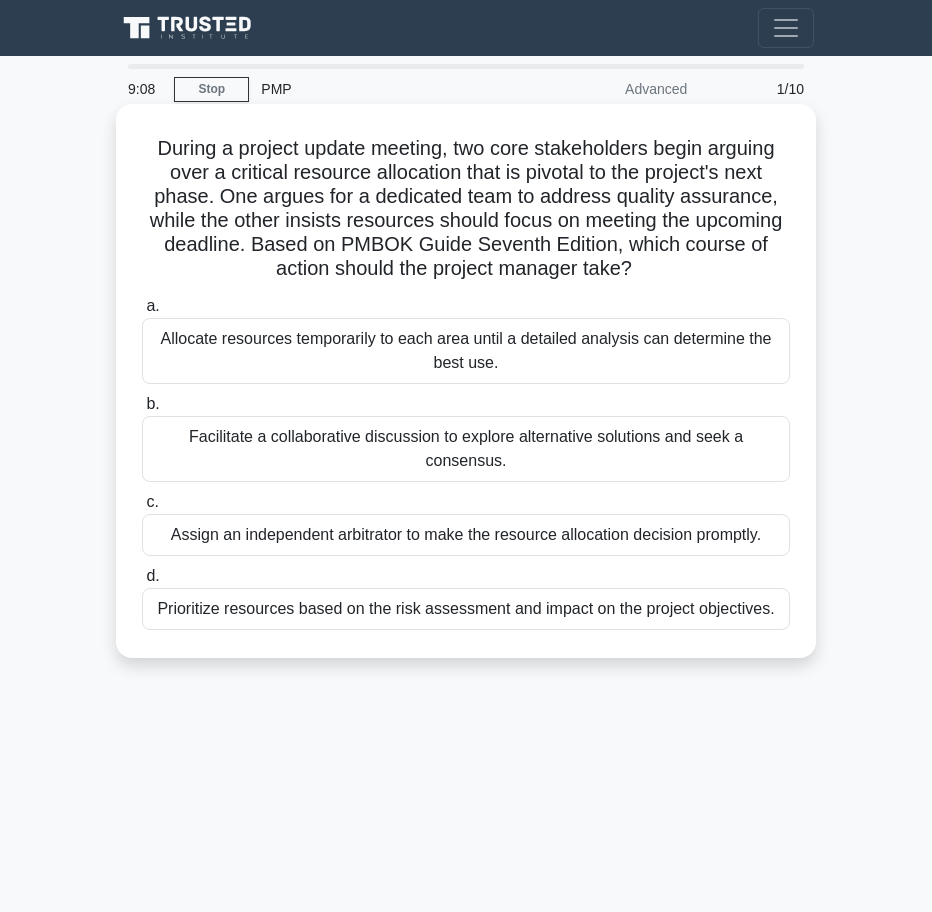click on "Facilitate a collaborative discussion to explore alternative solutions and seek a consensus." at bounding box center [466, 449] 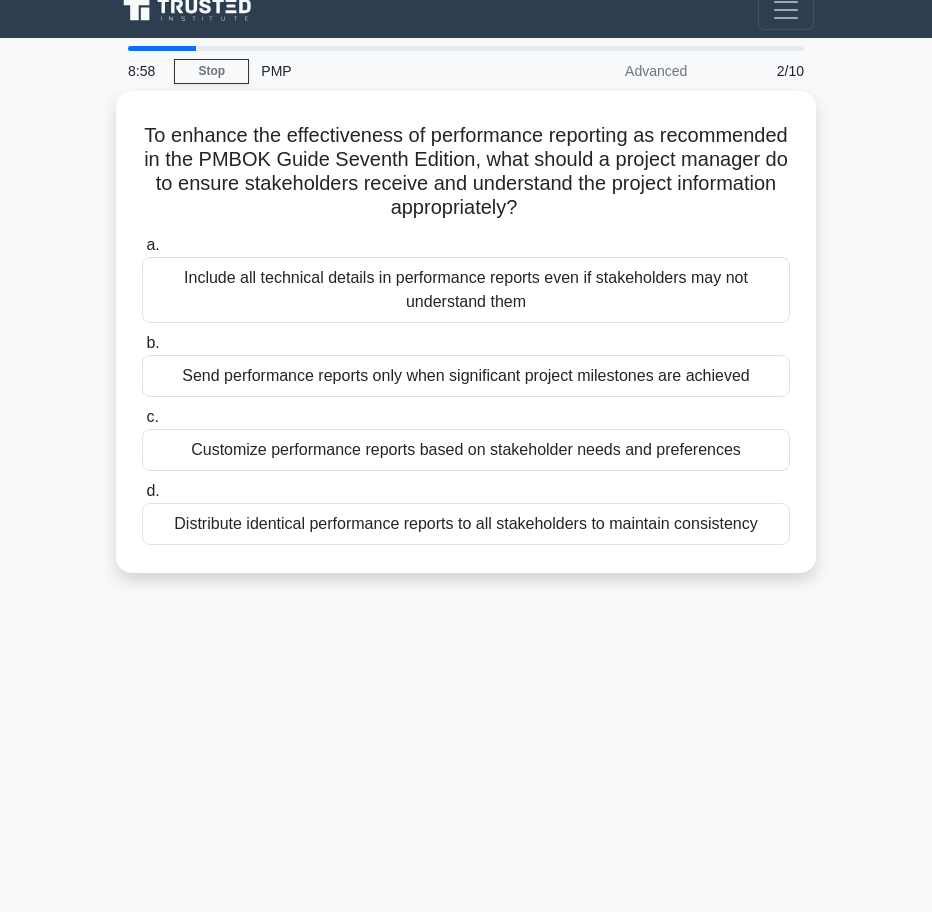 scroll, scrollTop: 20, scrollLeft: 0, axis: vertical 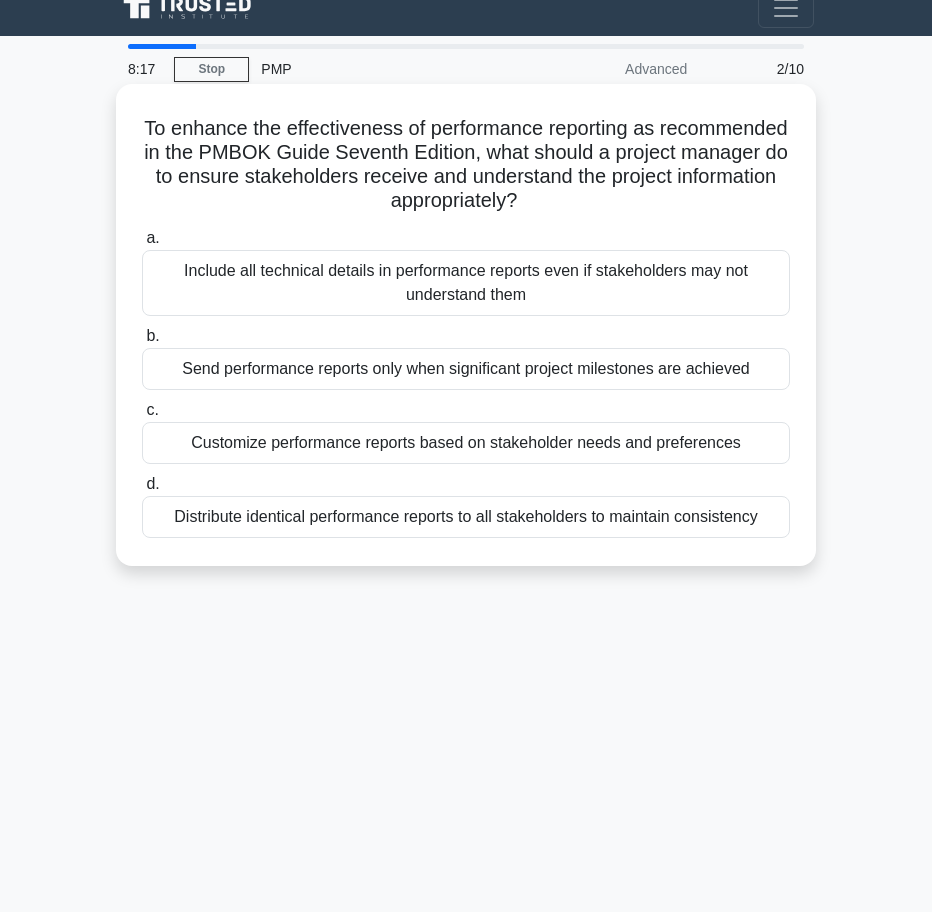click on "Customize performance reports based on stakeholder needs and preferences" at bounding box center (466, 443) 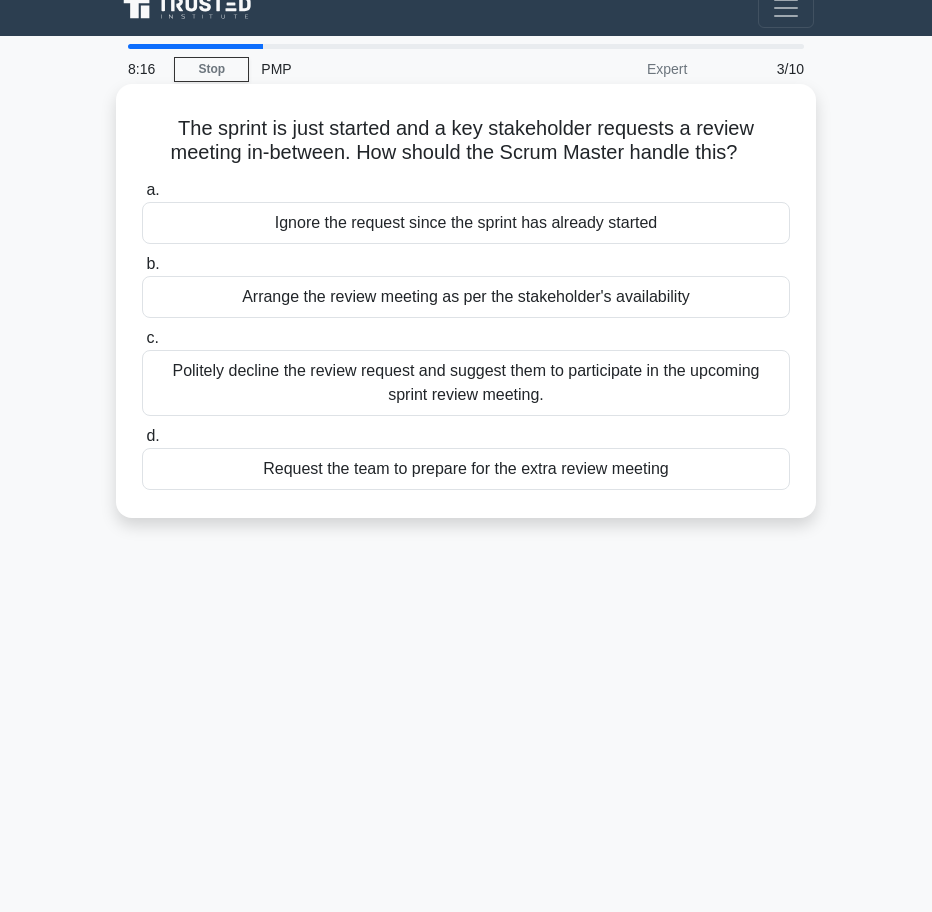 scroll, scrollTop: 0, scrollLeft: 0, axis: both 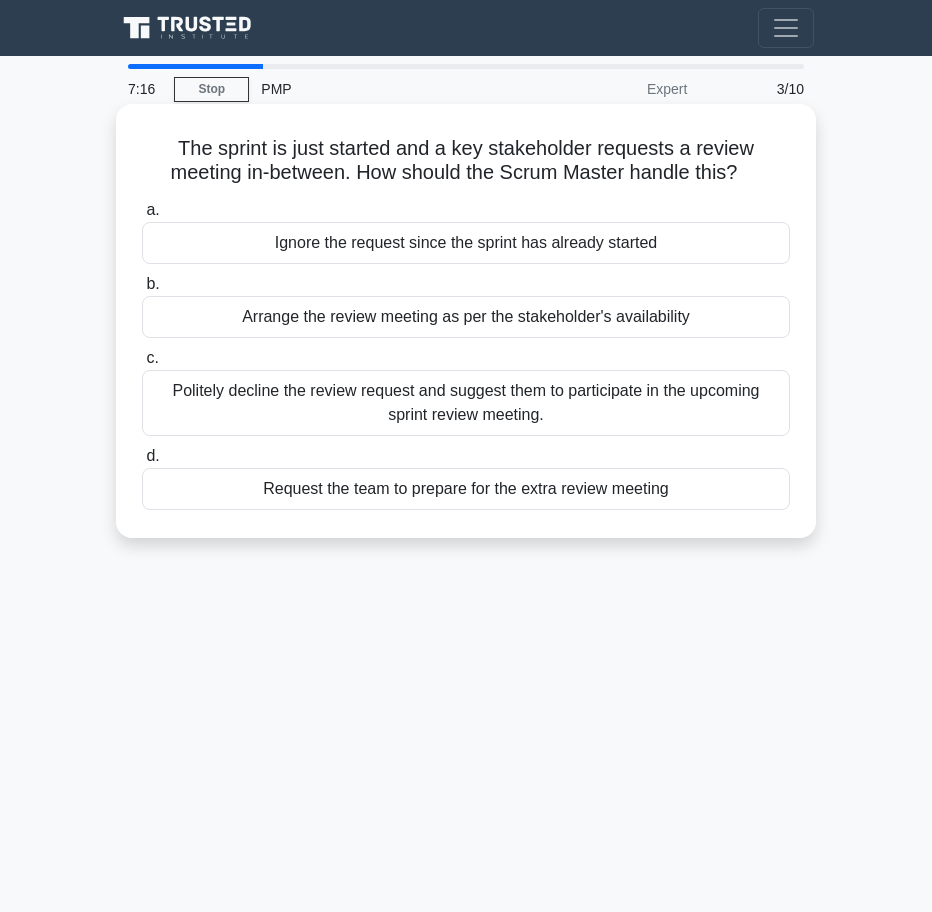 click on "Politely decline the review request and suggest them to participate in the upcoming sprint review meeting." at bounding box center [466, 403] 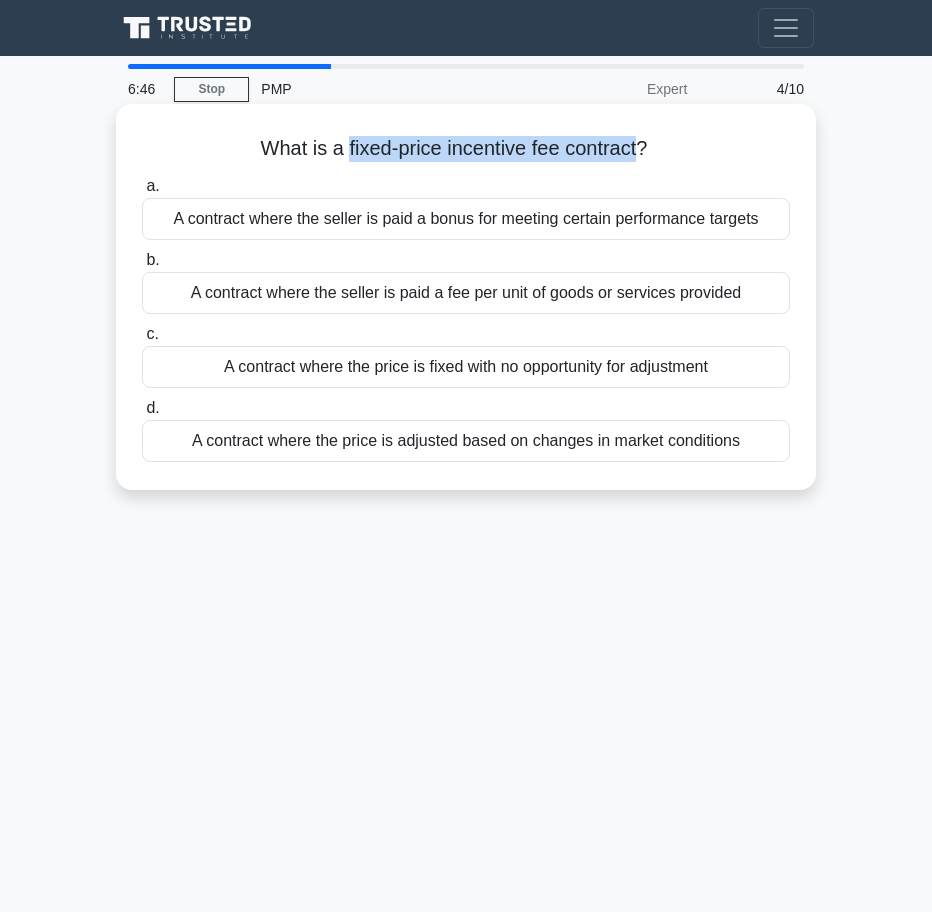 drag, startPoint x: 349, startPoint y: 149, endPoint x: 634, endPoint y: 153, distance: 285.02808 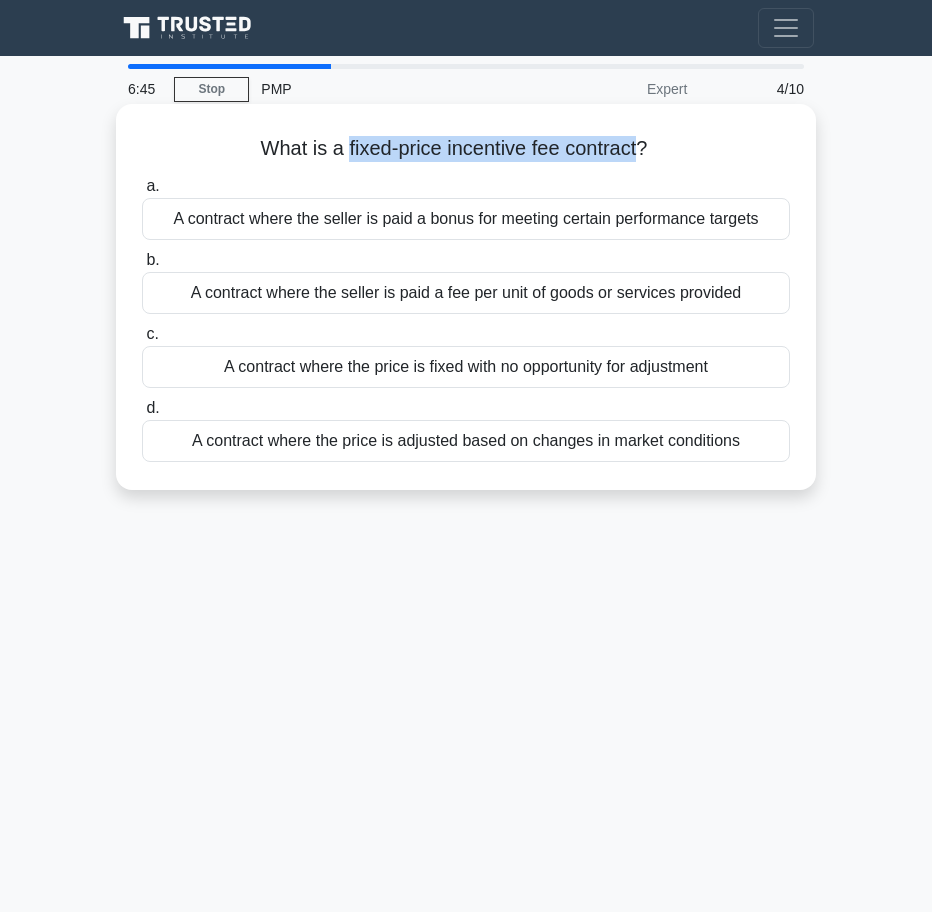 copy on "fixed-price incentive fee contract" 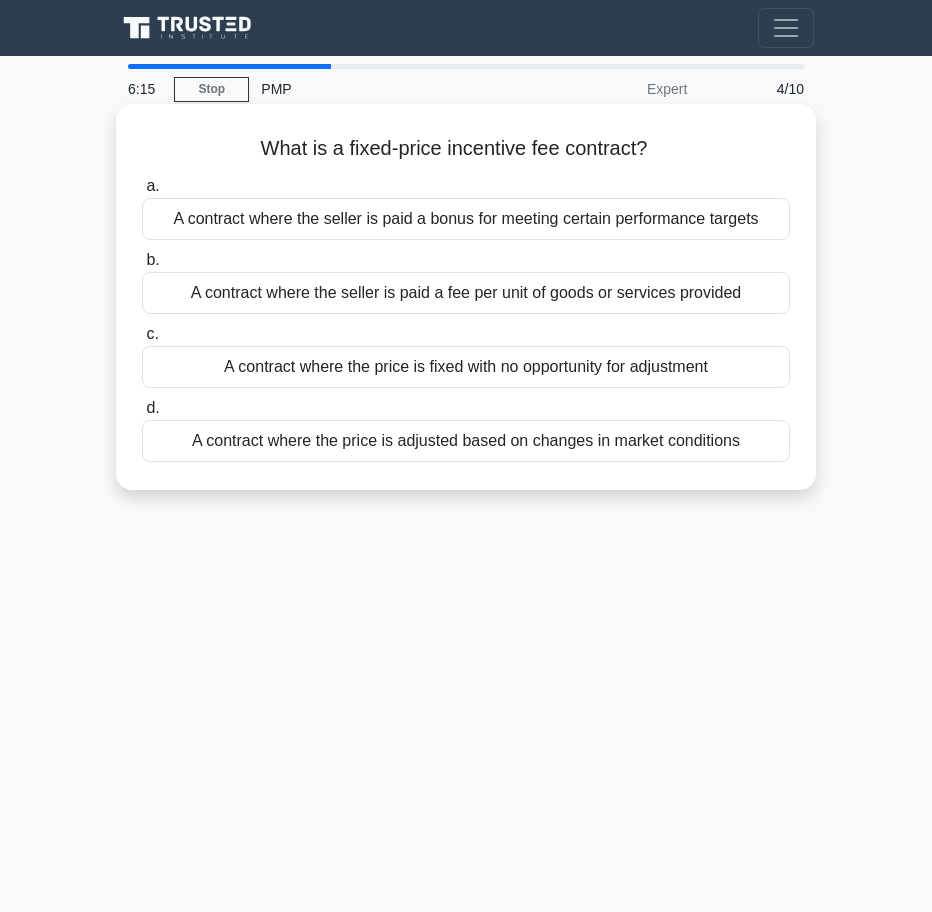 click on "A contract where the seller is paid a bonus for meeting certain performance targets" at bounding box center [466, 219] 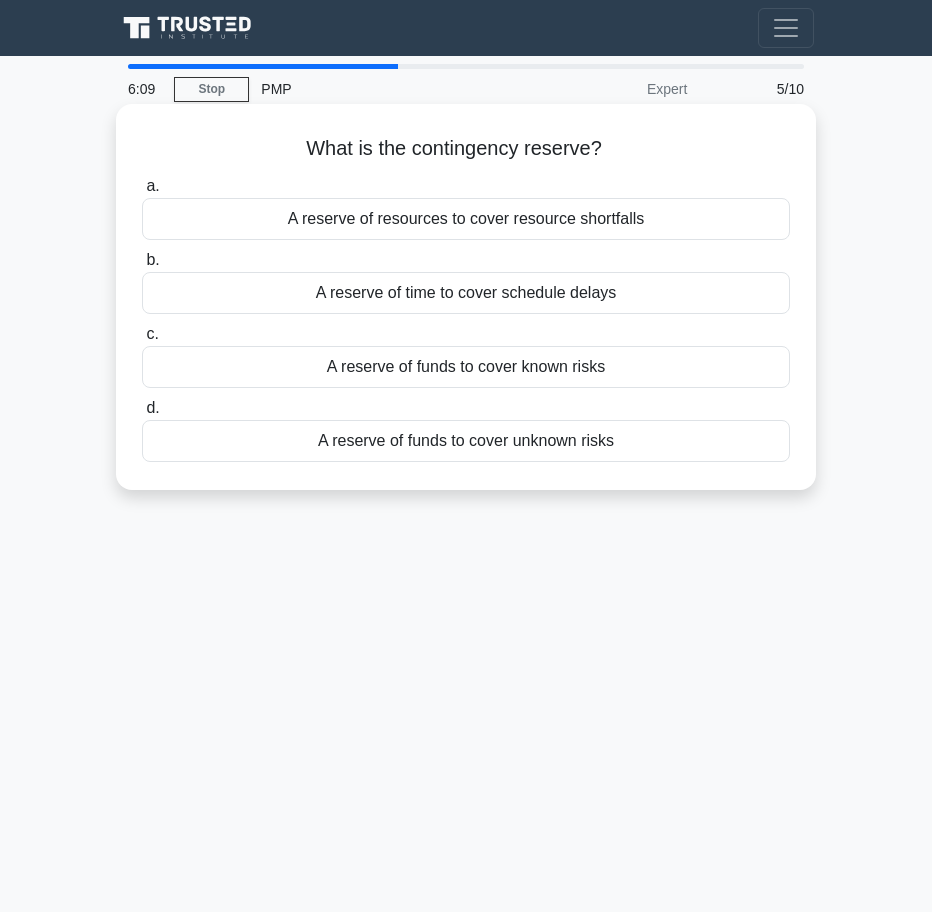 scroll, scrollTop: 0, scrollLeft: 0, axis: both 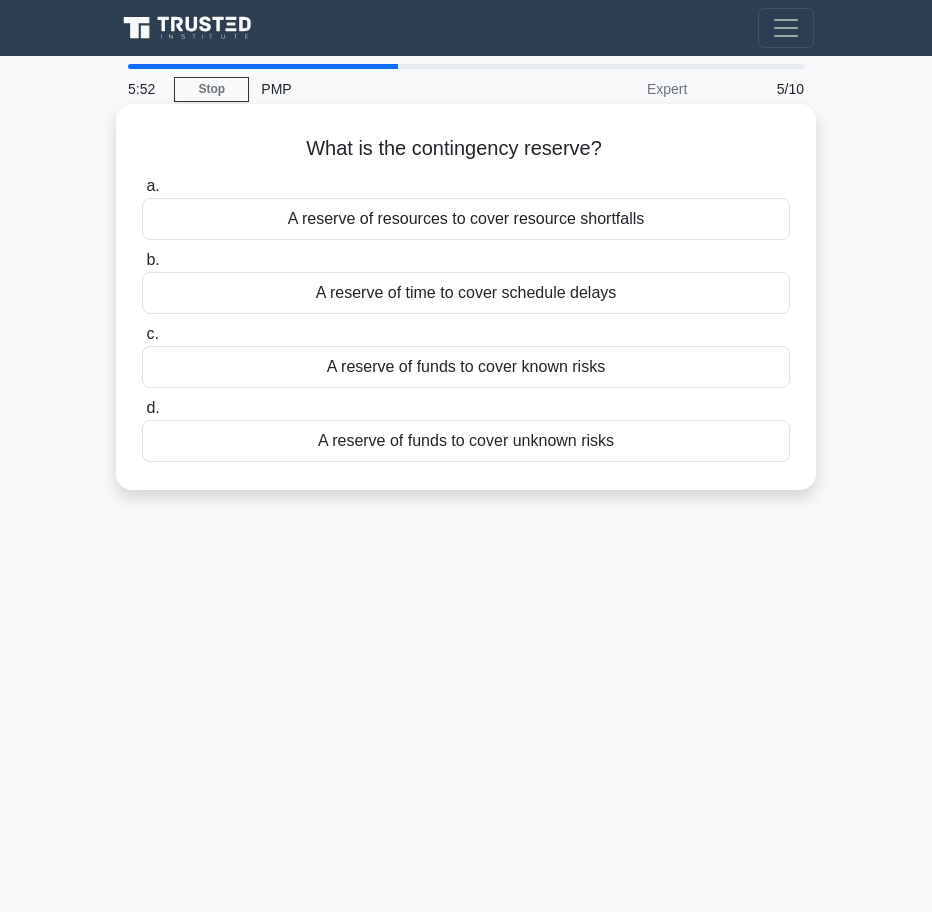click on "A reserve of funds to cover known risks" at bounding box center (466, 367) 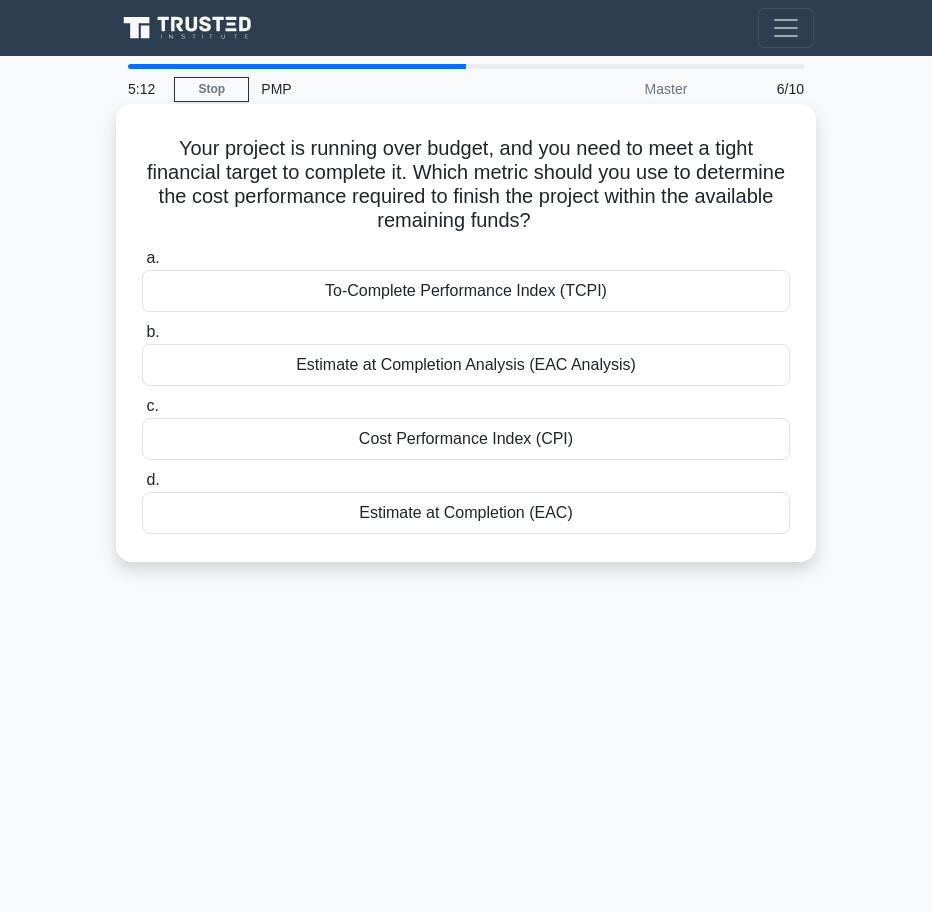 click on "Estimate at Completion Analysis (EAC Analysis)" at bounding box center [466, 365] 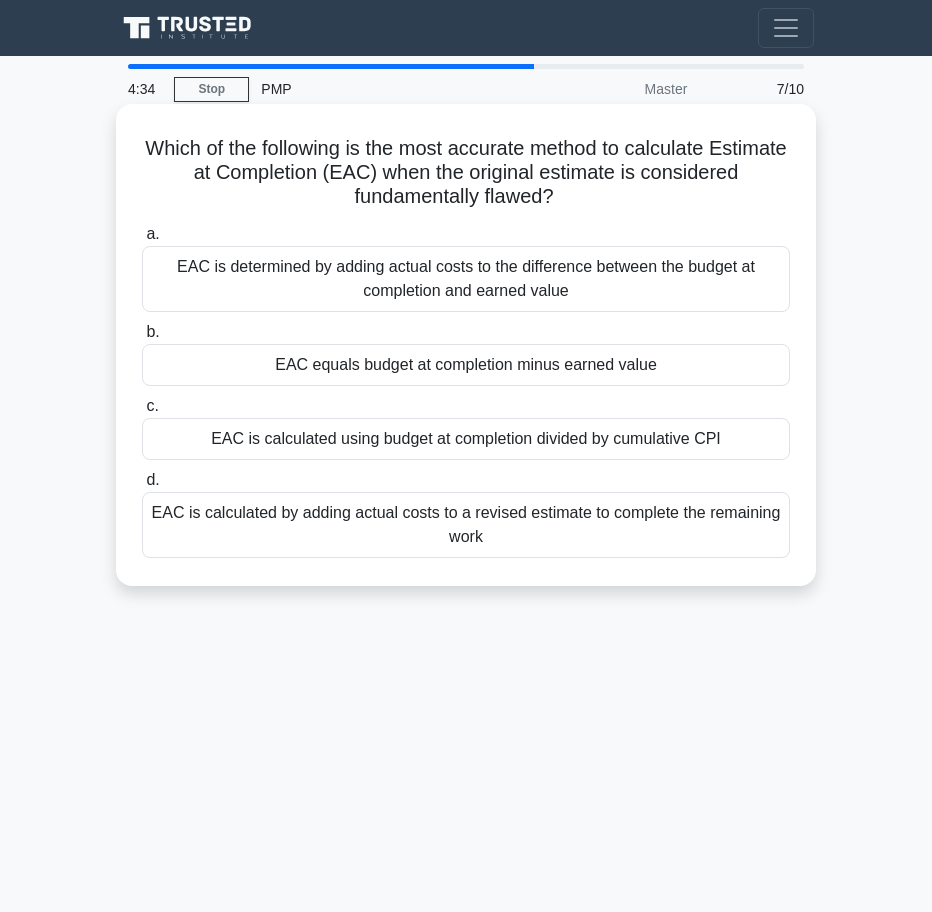 click on "EAC equals budget at completion minus earned value" at bounding box center (466, 365) 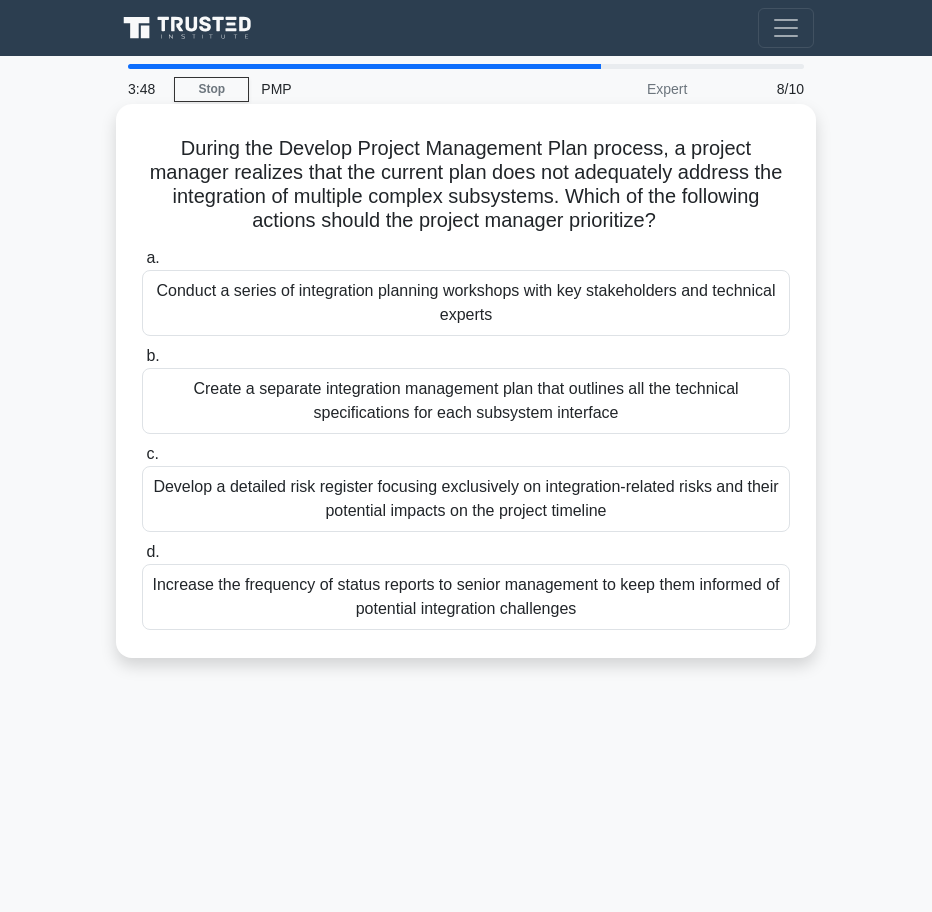 click on "Conduct a series of integration planning workshops with key stakeholders and technical experts" at bounding box center (466, 303) 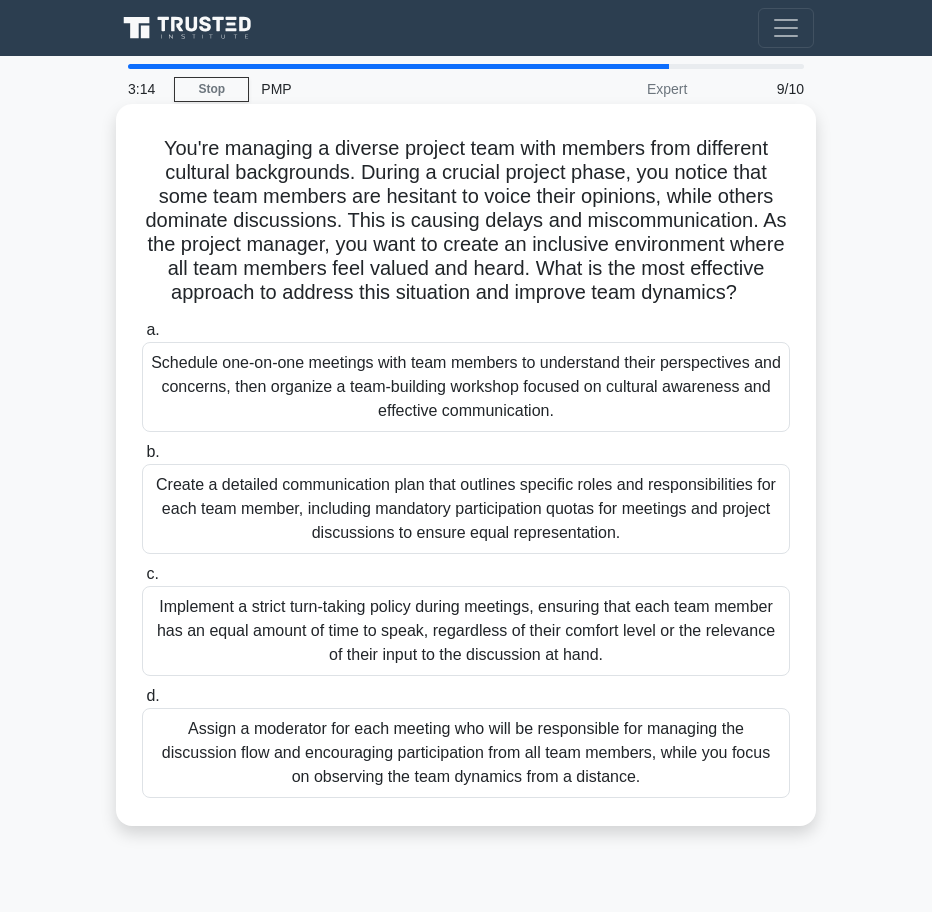 click on "Schedule one-on-one meetings with team members to understand their perspectives and concerns, then organize a team-building workshop focused on cultural awareness and effective communication." at bounding box center [466, 387] 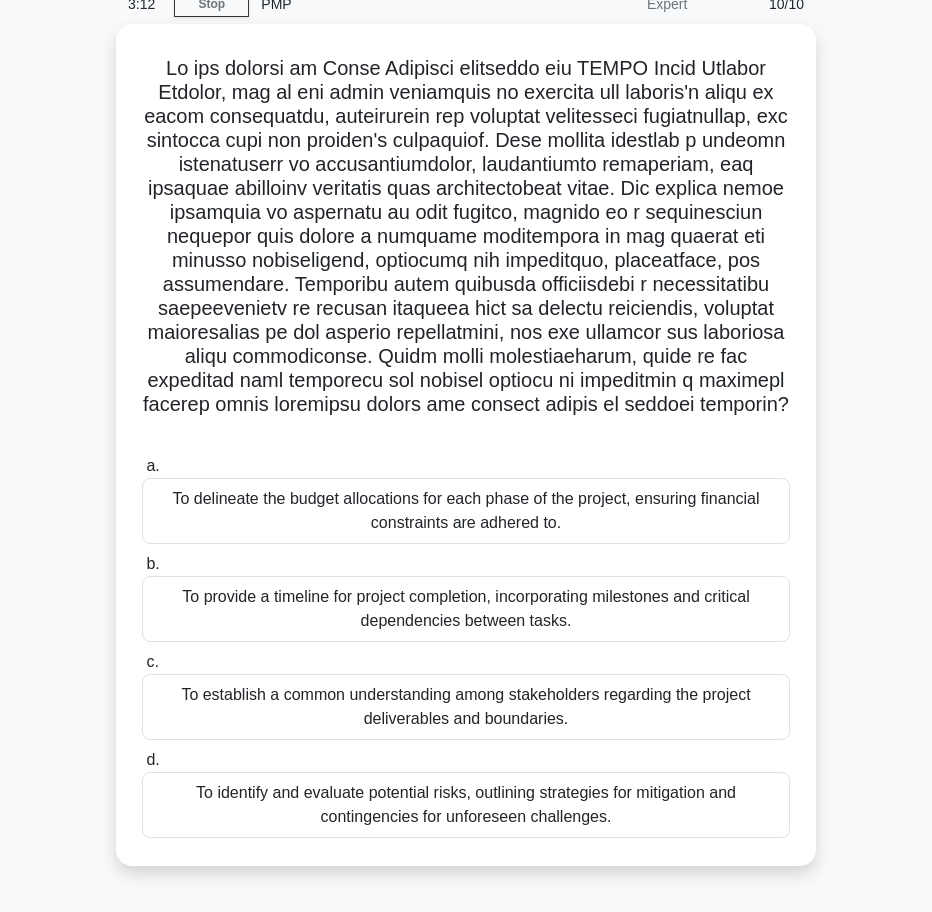 scroll, scrollTop: 87, scrollLeft: 0, axis: vertical 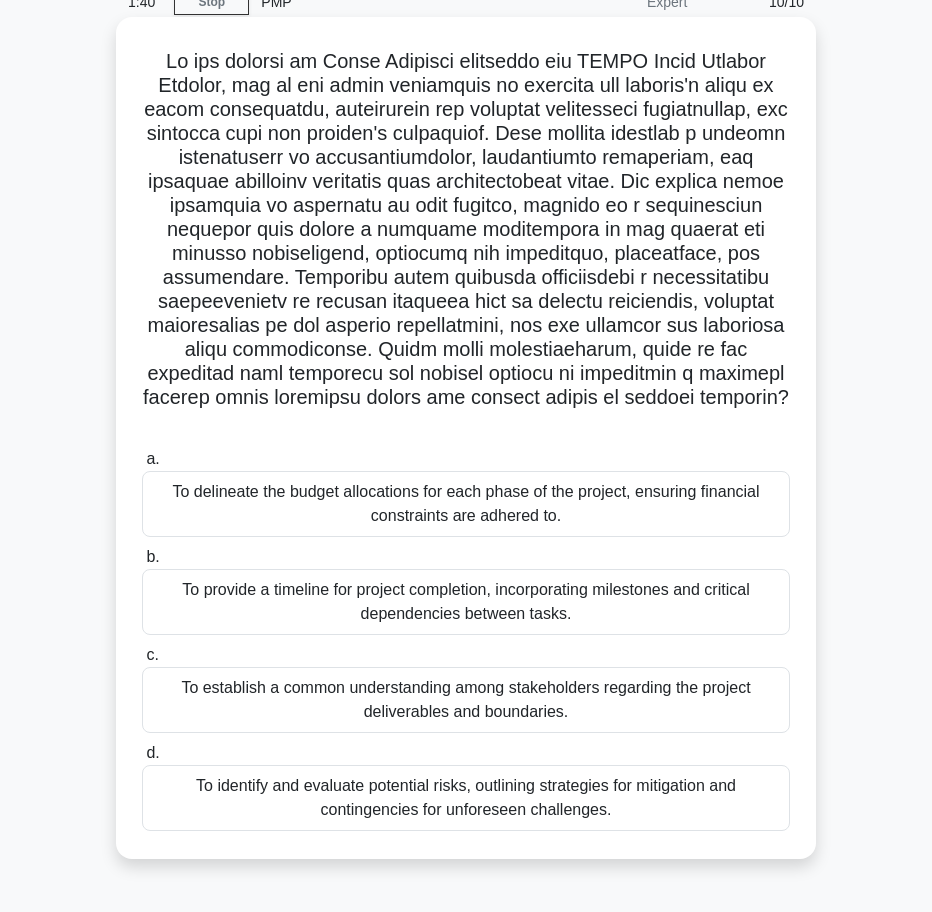 click on "To establish a common understanding among stakeholders regarding the project deliverables and boundaries." at bounding box center [466, 700] 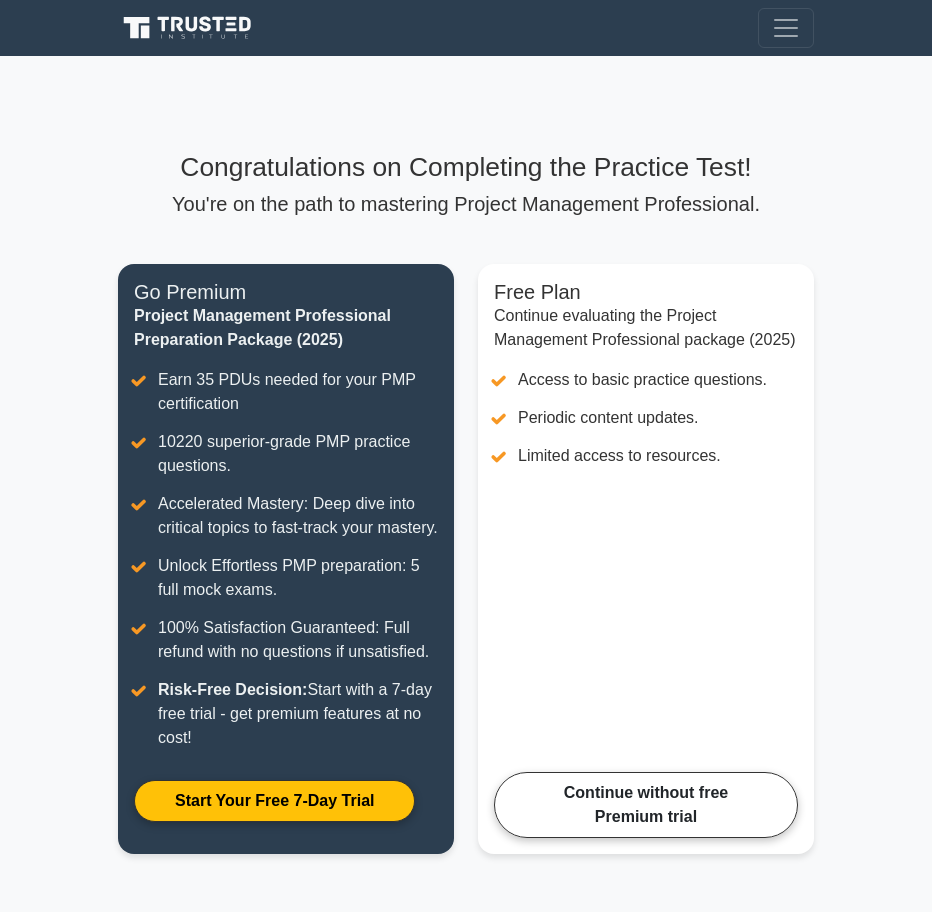 scroll, scrollTop: 0, scrollLeft: 0, axis: both 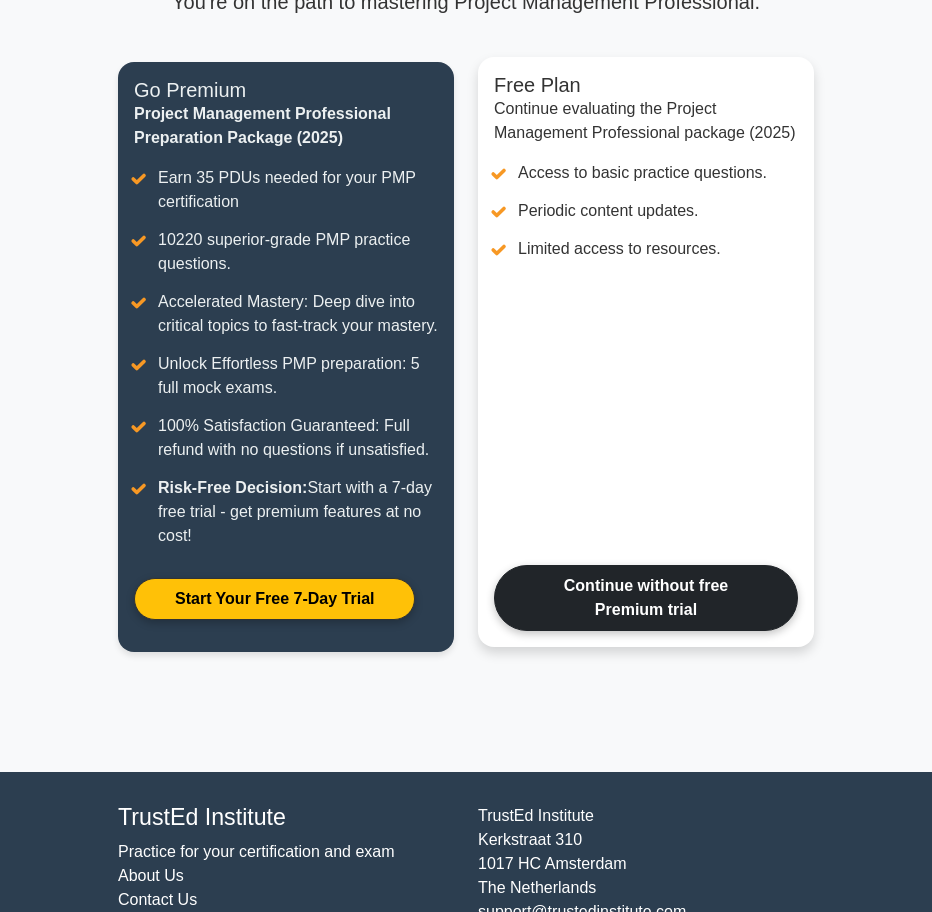 click on "Continue without free Premium trial" at bounding box center [646, 598] 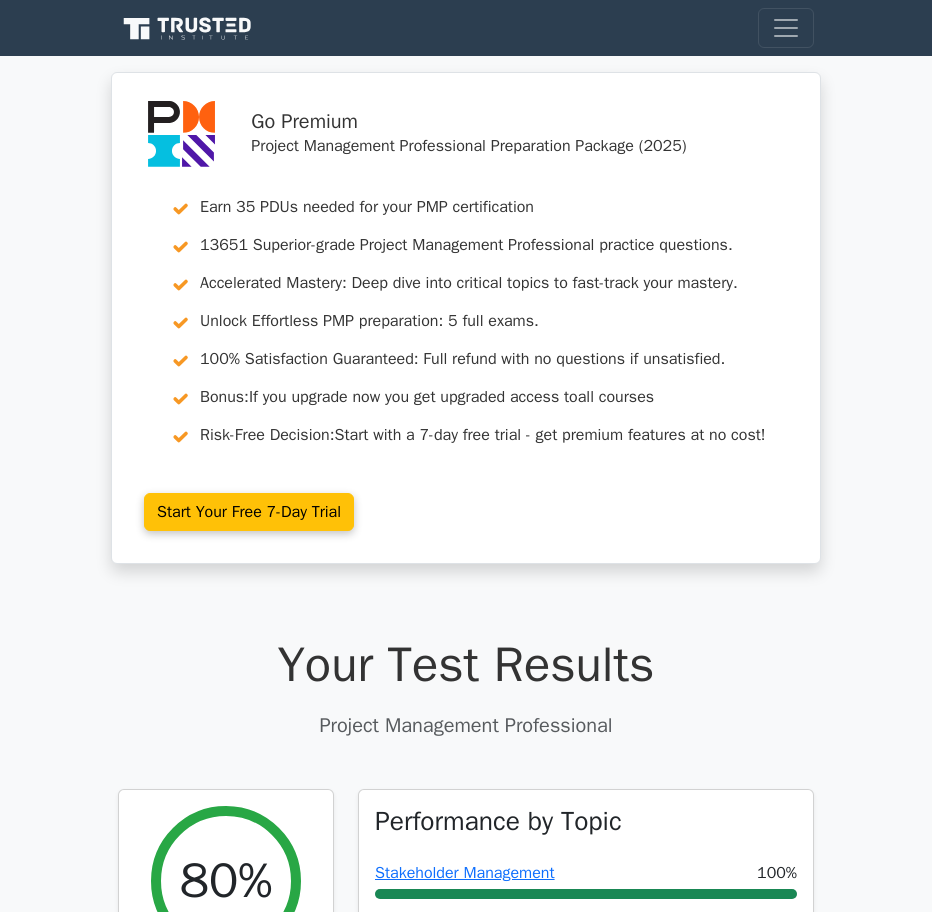 scroll, scrollTop: 0, scrollLeft: 0, axis: both 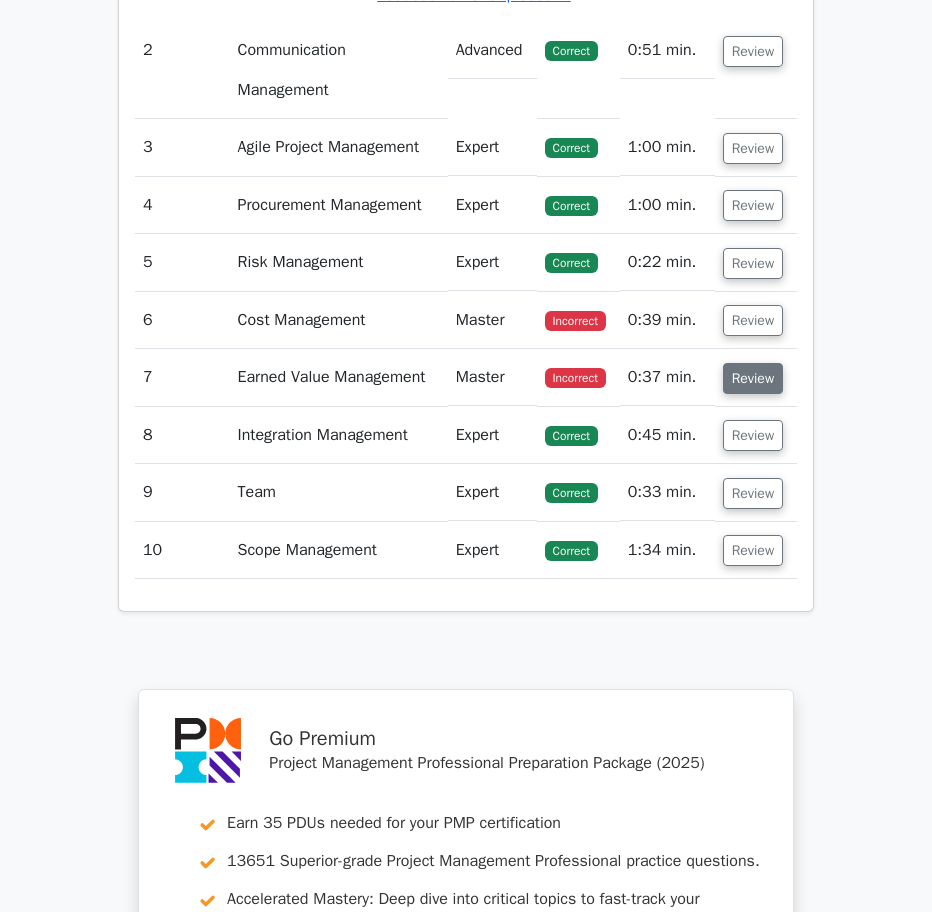 click on "Review" at bounding box center (753, 378) 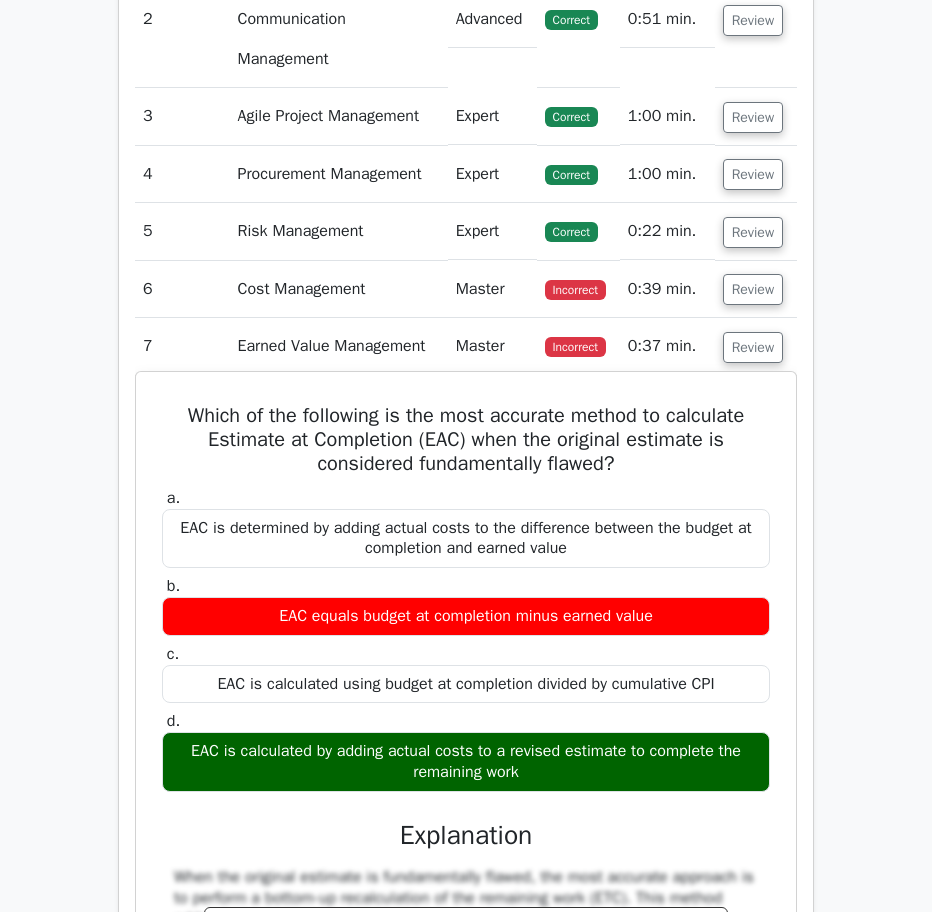 scroll, scrollTop: 3073, scrollLeft: 0, axis: vertical 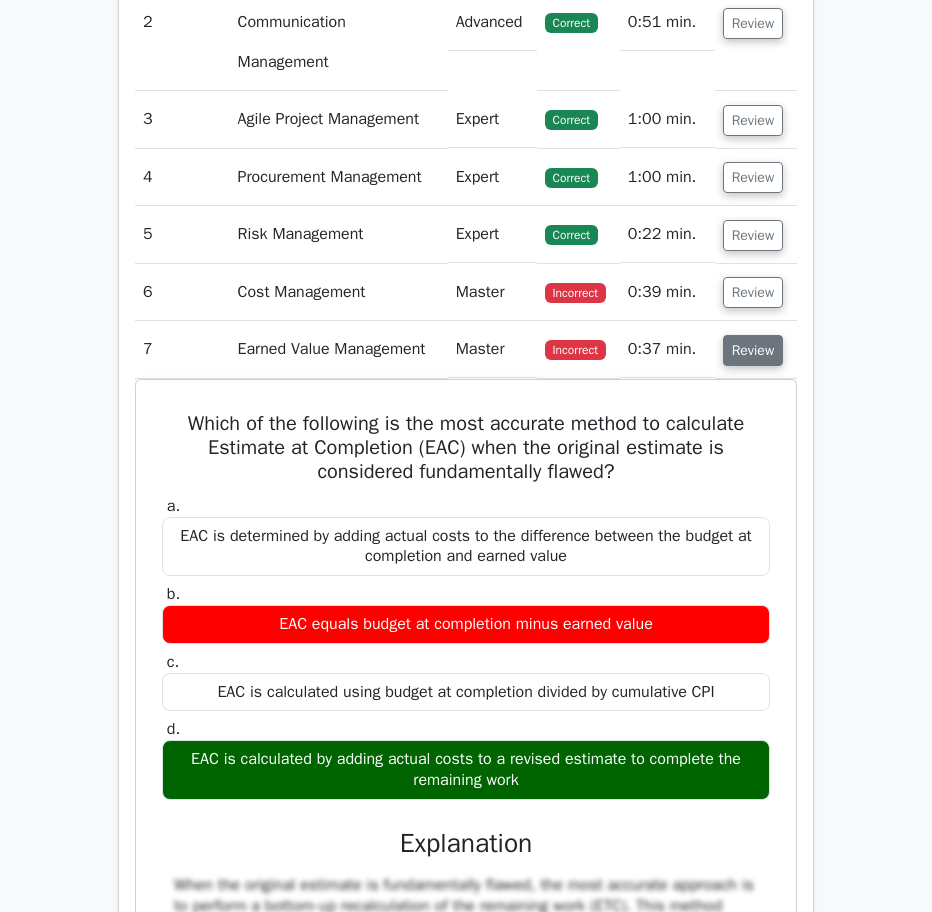 click on "Review" at bounding box center (753, 350) 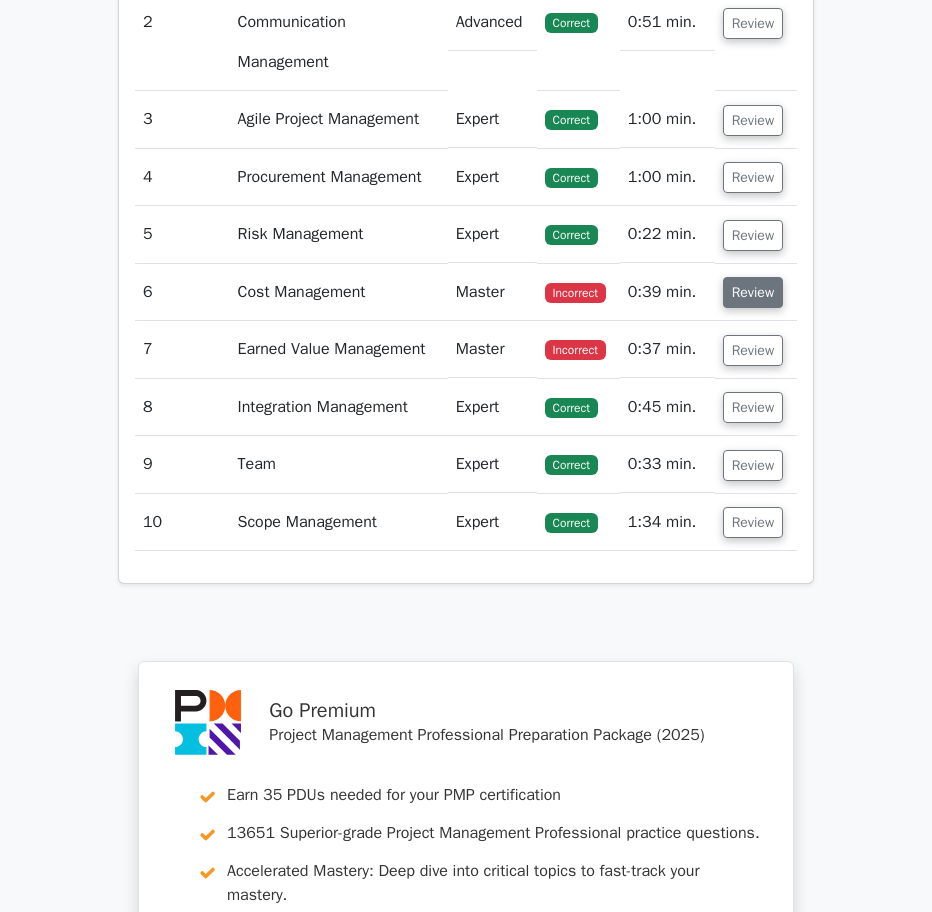 click on "Review" at bounding box center [753, 292] 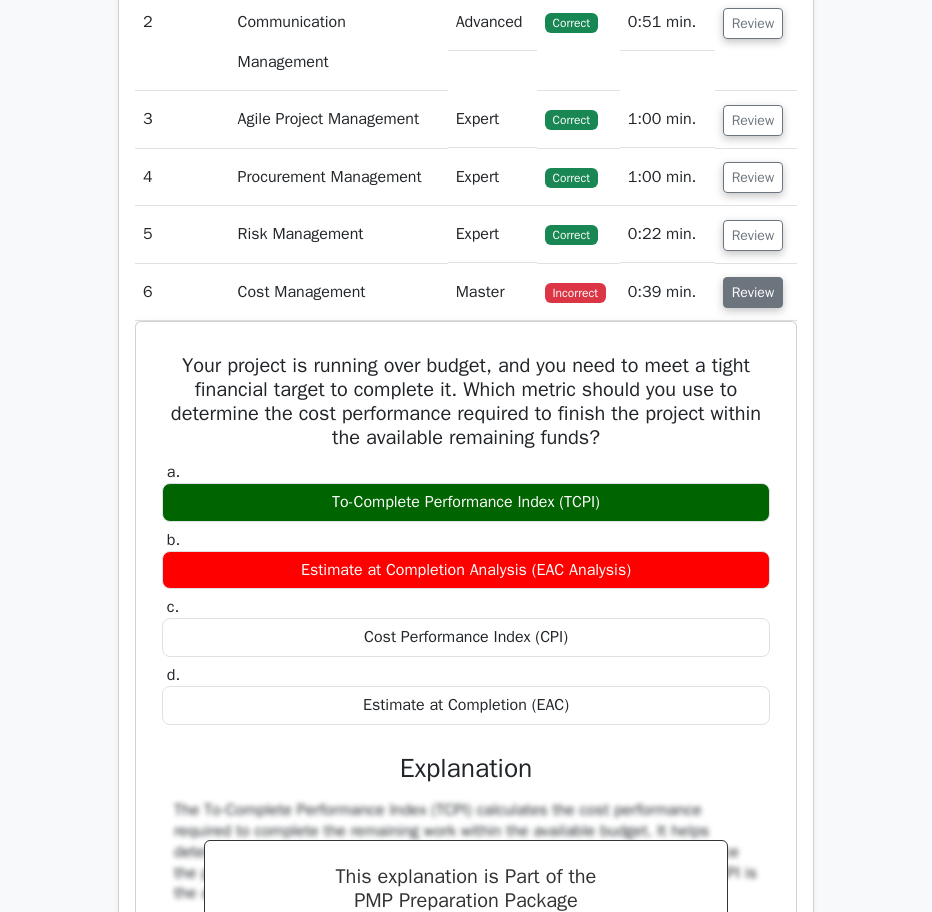 click on "Review" at bounding box center (753, 292) 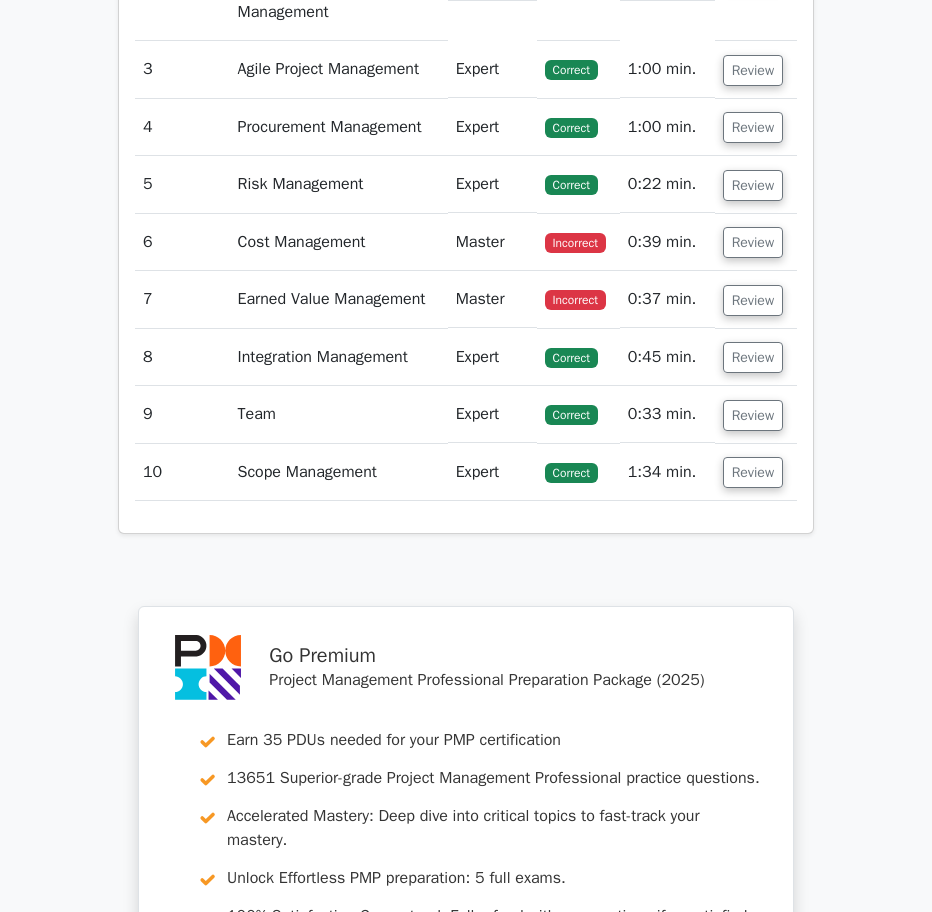 scroll, scrollTop: 3137, scrollLeft: 0, axis: vertical 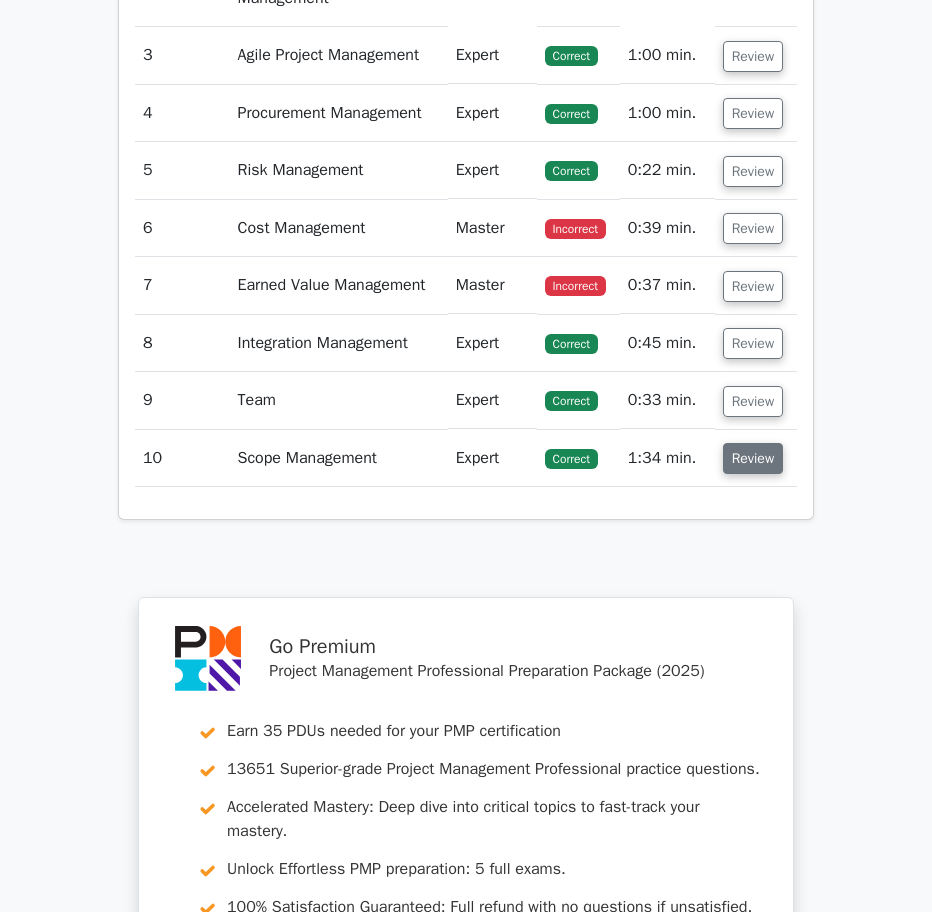 click on "Review" at bounding box center (753, 458) 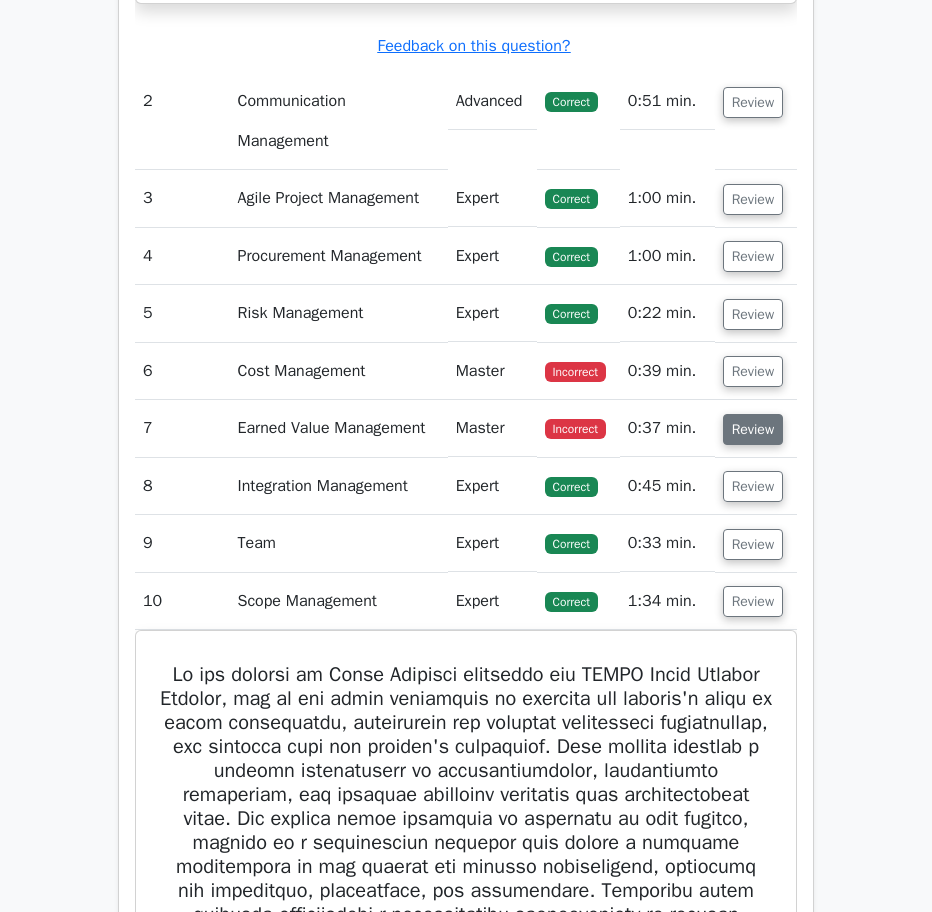 scroll, scrollTop: 3005, scrollLeft: 0, axis: vertical 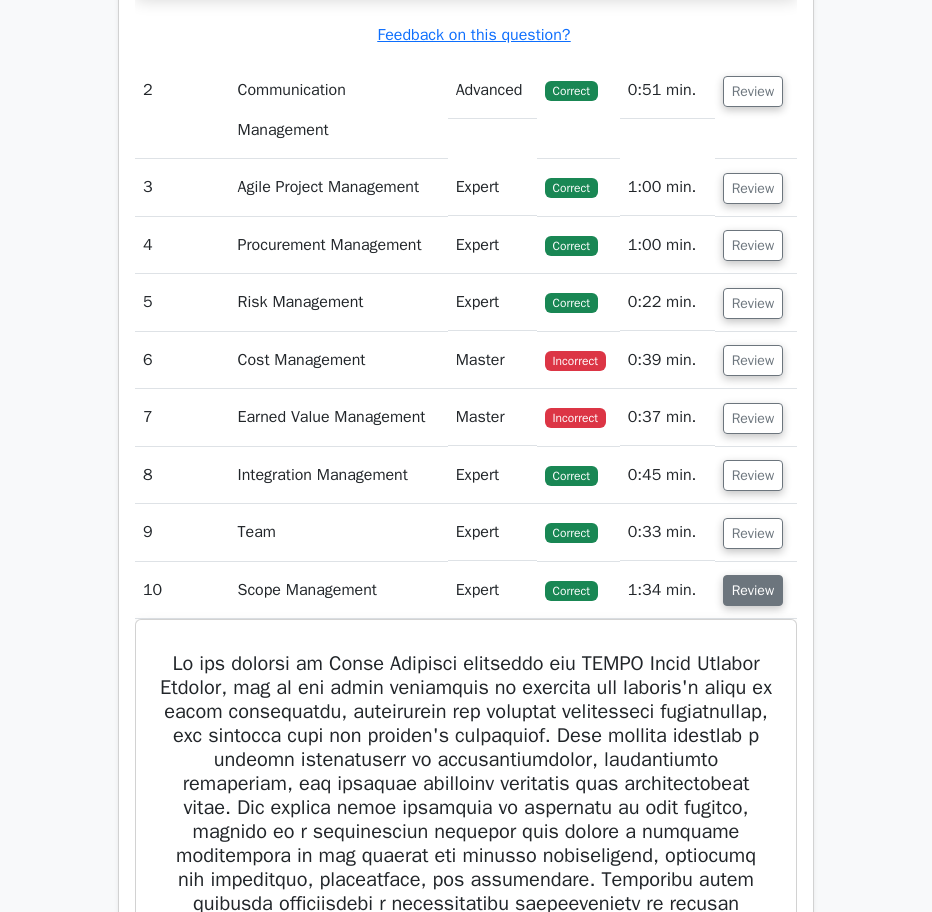 click on "Review" at bounding box center [753, 590] 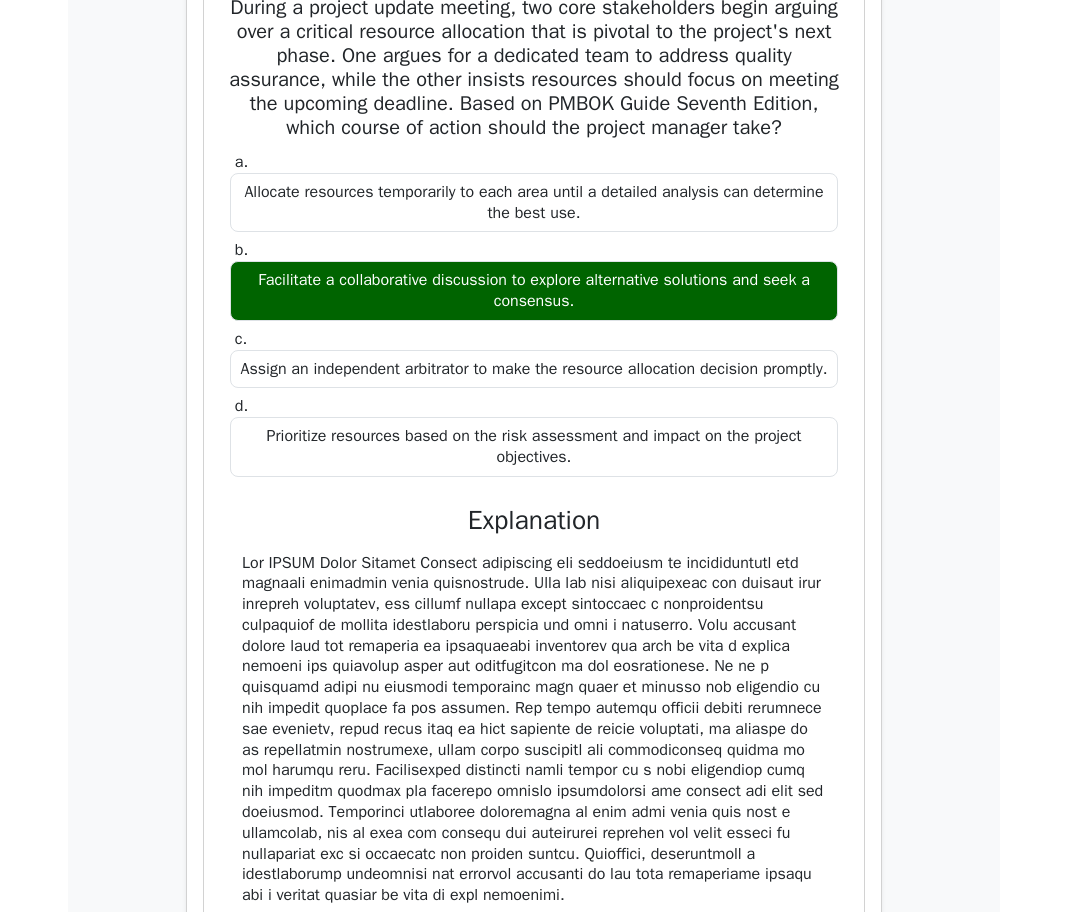 scroll, scrollTop: 1933, scrollLeft: 0, axis: vertical 